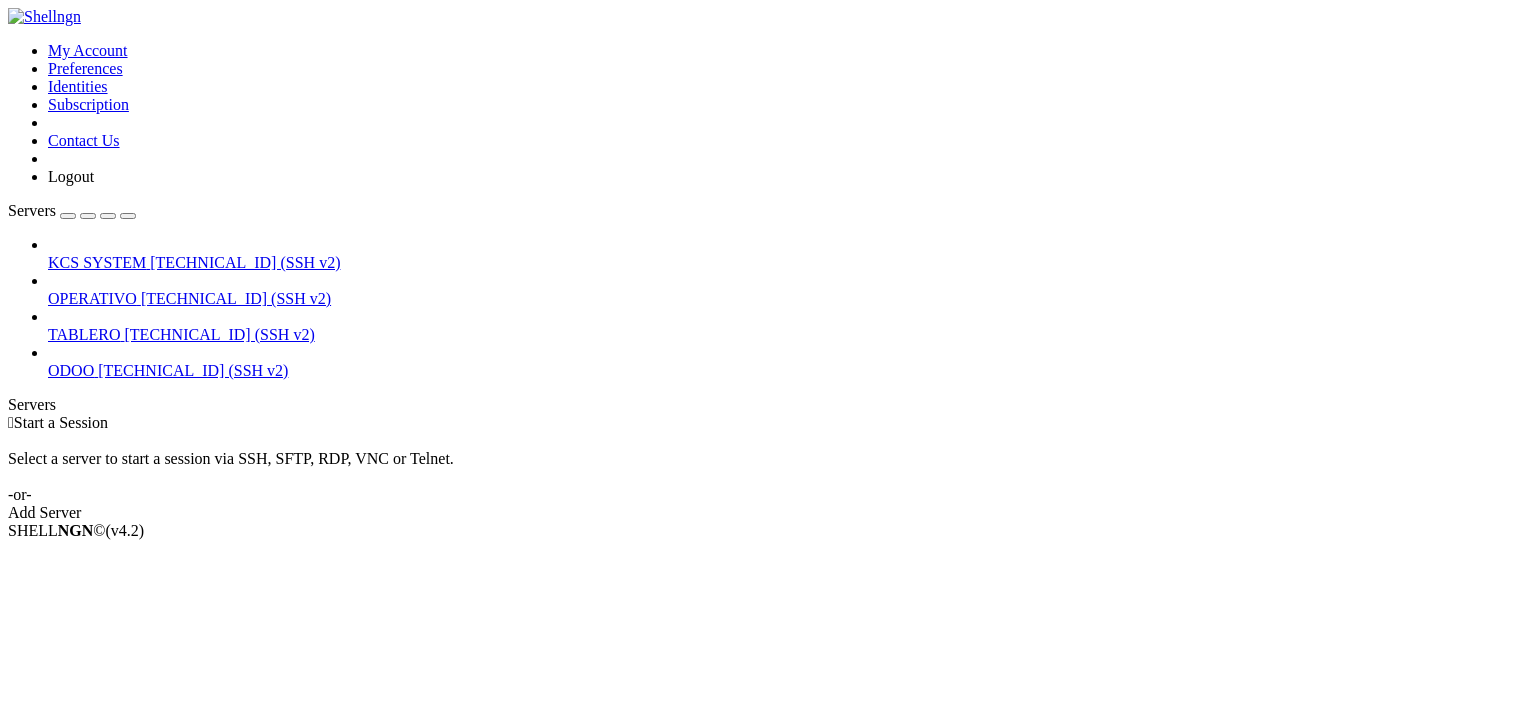 scroll, scrollTop: 0, scrollLeft: 0, axis: both 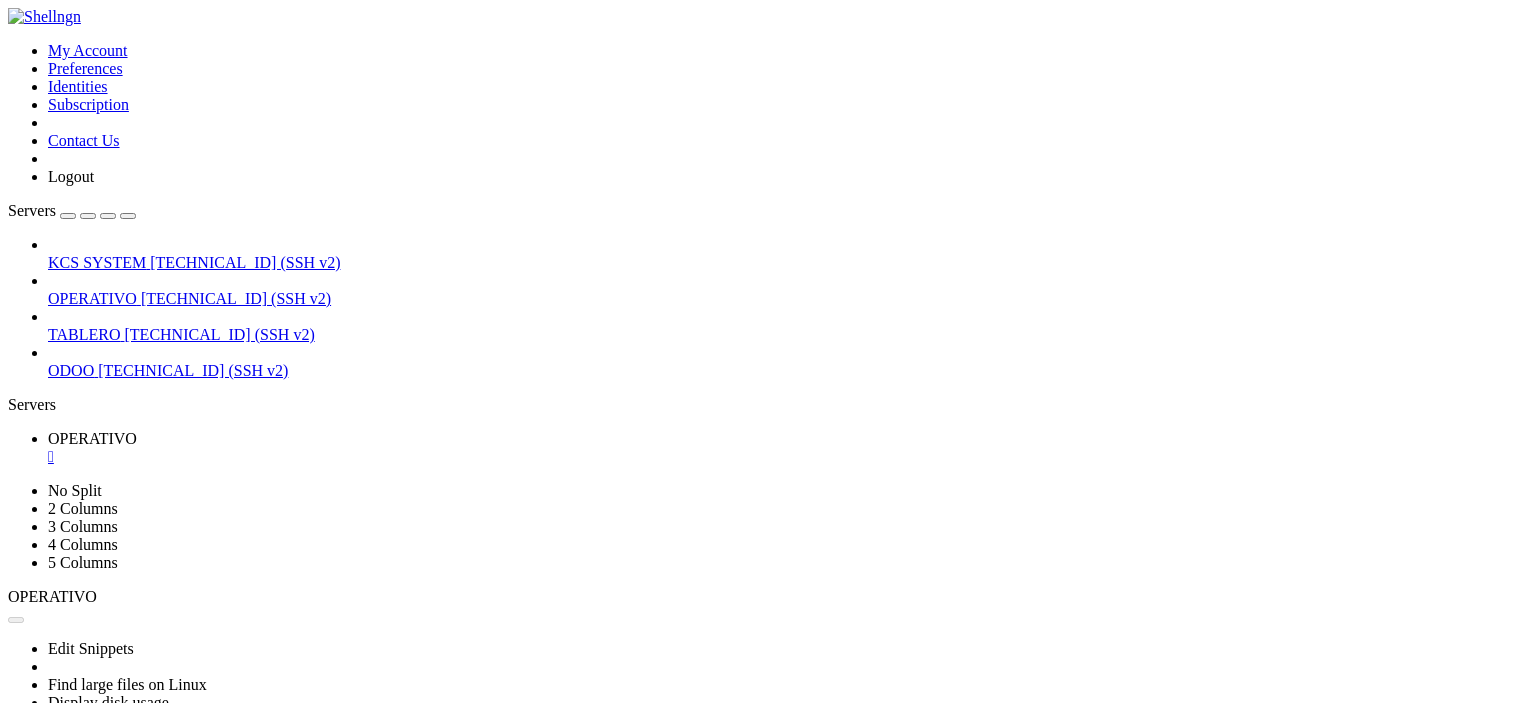 click at bounding box center [16, 779] 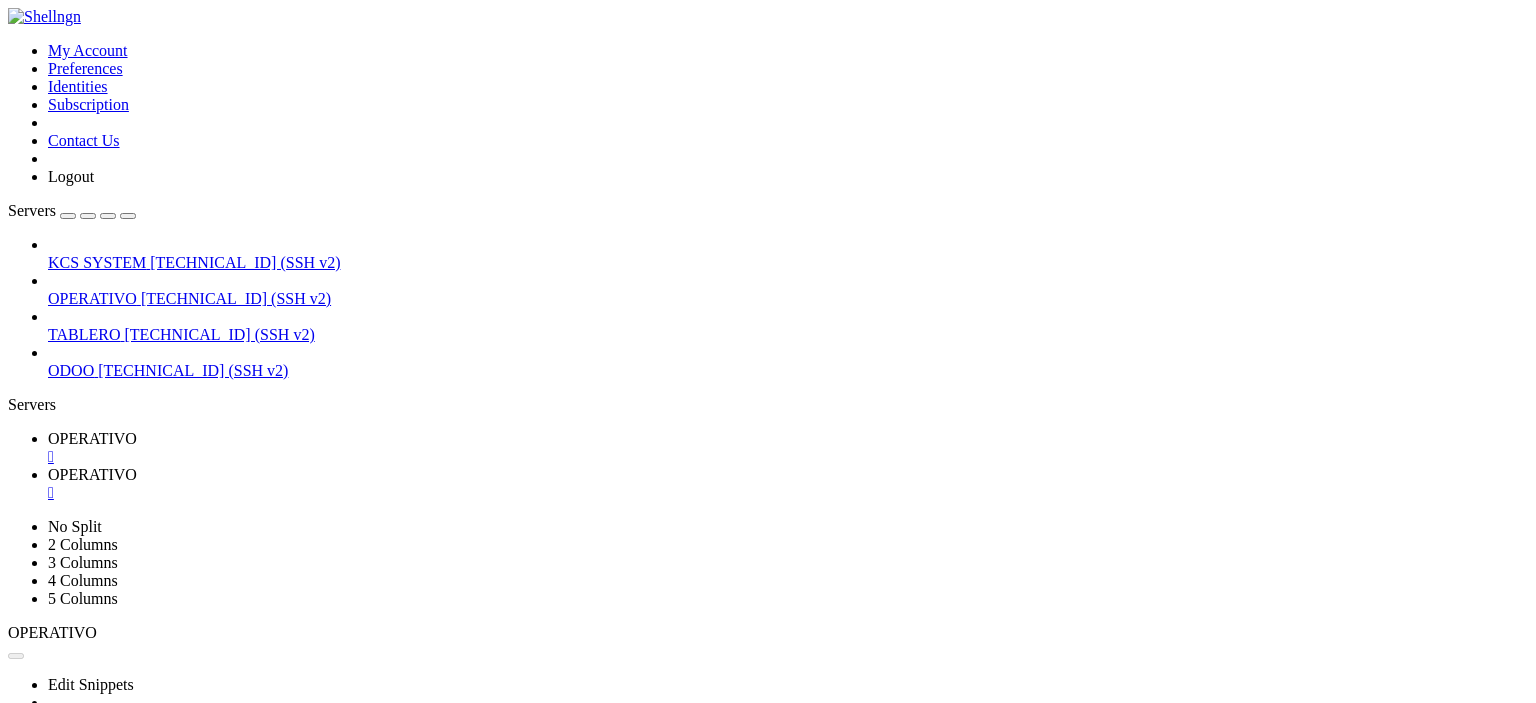 click on "OPERATIVO" at bounding box center (92, 438) 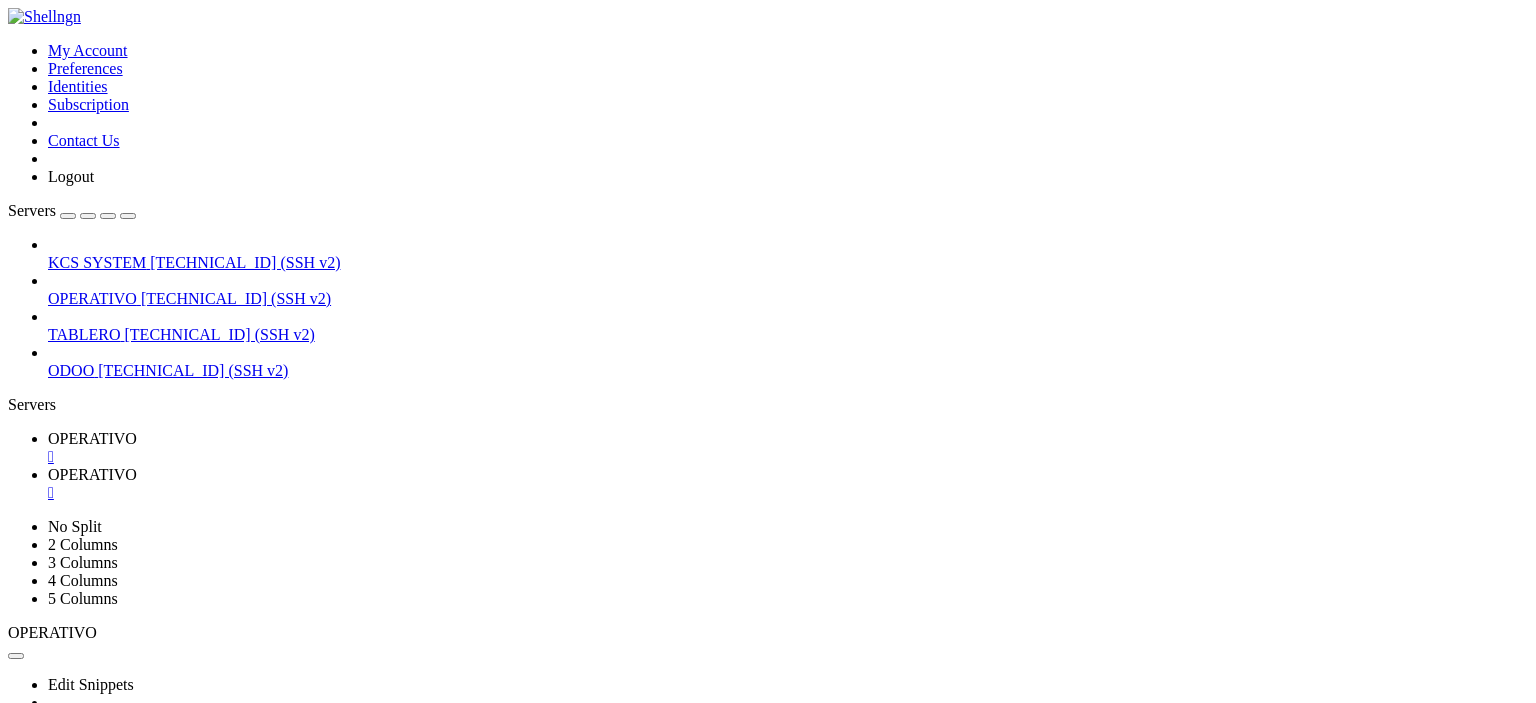 type on "/home/ubuntu" 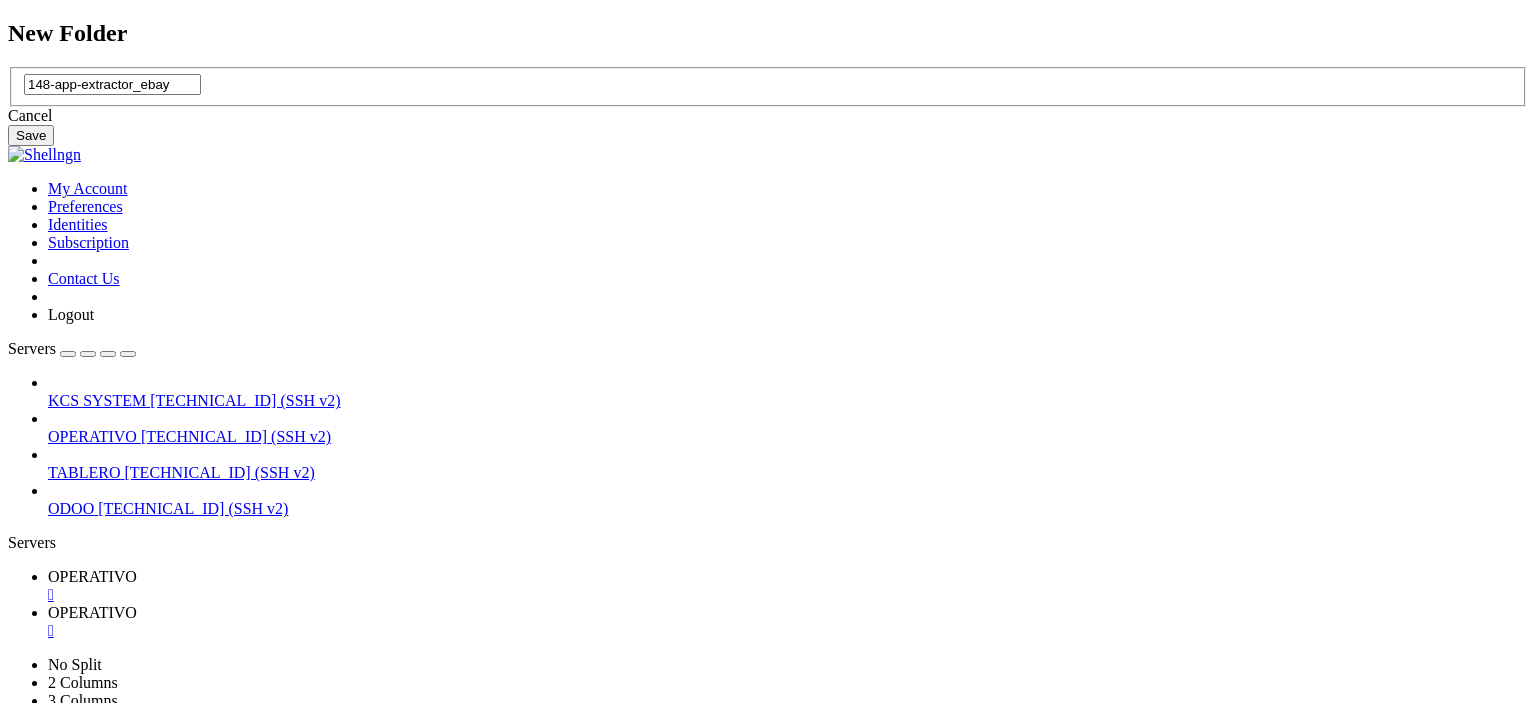 type on "148-app-extractor_ebay" 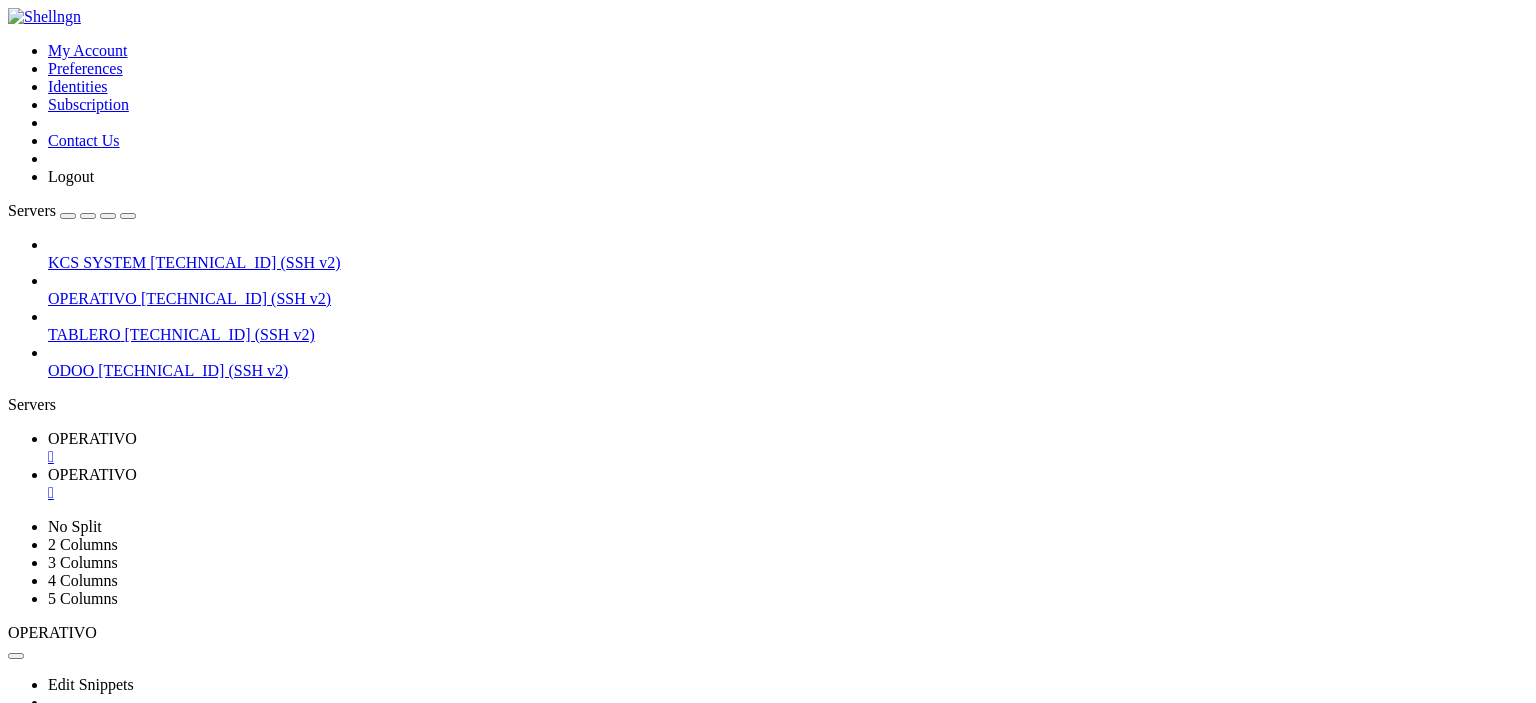 scroll, scrollTop: 319, scrollLeft: 0, axis: vertical 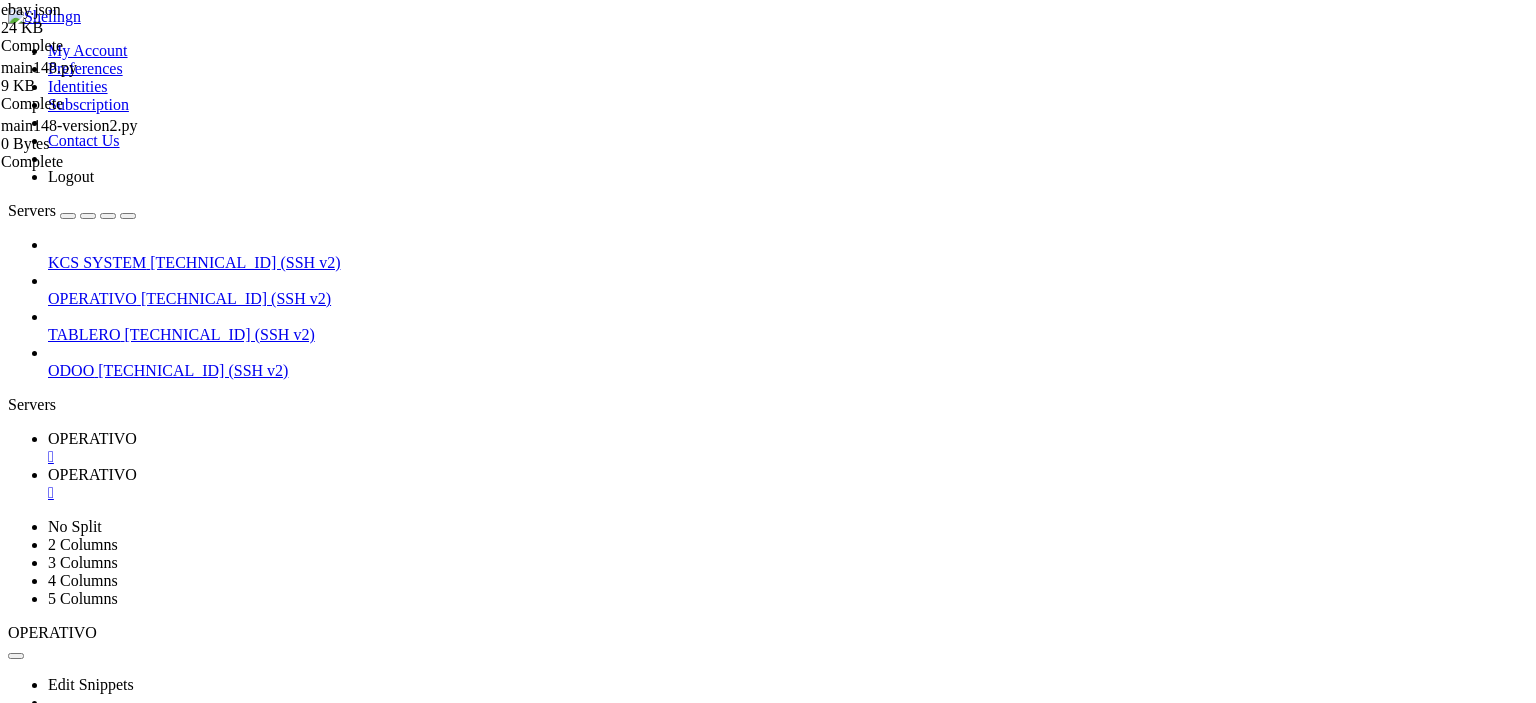 click on "Edit" at bounding box center (61, 1613) 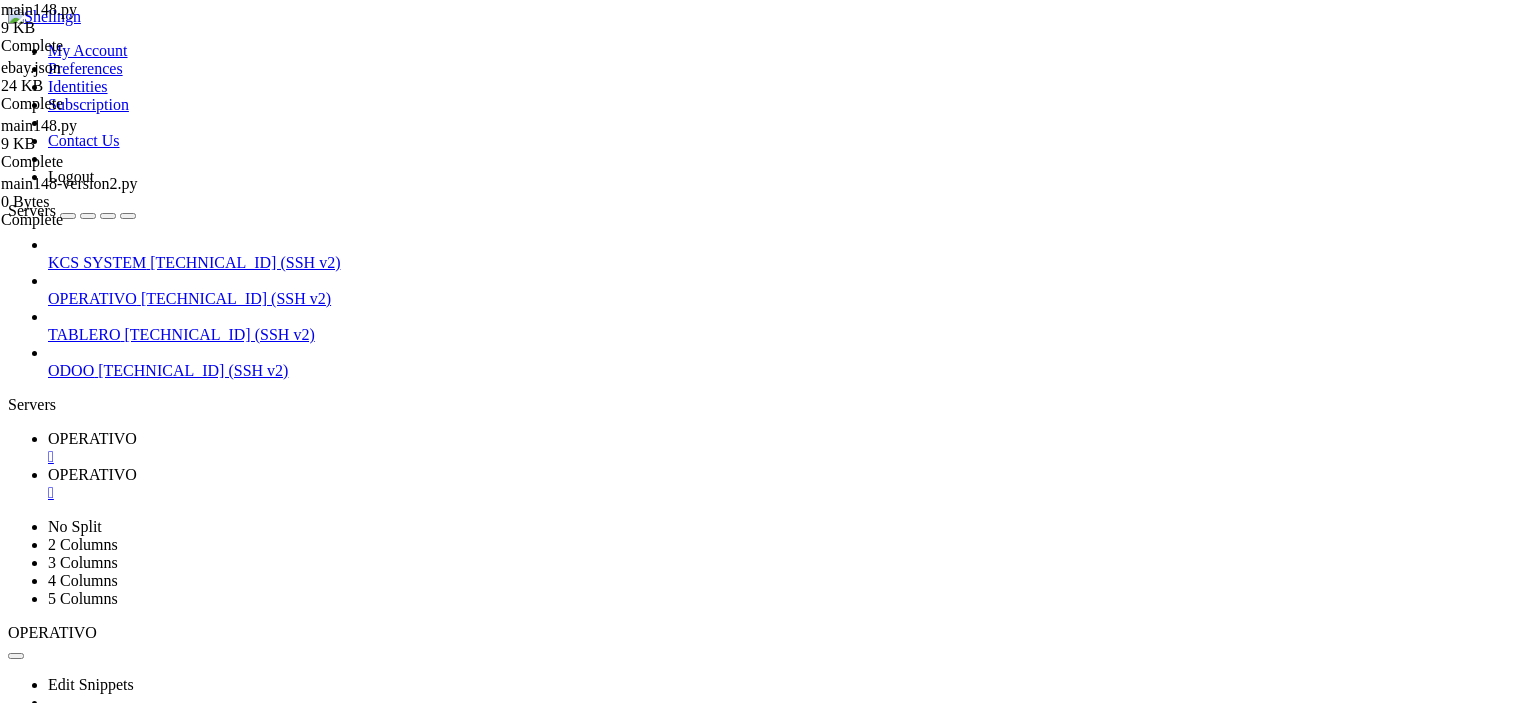 click on "#!/usr/bin/env python3 # -*- coding: utf-8 -*- """ Script profesional para extraer y actualizar continuamente detalles de pedidos de eBay, reutilizando el navegador en un ciclo infinito y actualizando registros basados en order_number. """ import   os import   json import   sqlite3 import   re import   sys import   logging from   playwright . sync_api   import   sync_playwright ,   Error   as   PlaywrightError ,   TimeoutError from   bs4   import   BeautifulSoup # --------------------------------- # Configuración de logging # --------------------------------- logging . basicConfig (       level = logging . INFO ,       format = "%(asctime)s [%(levelname)s] %(message)s" ,       datefmt = "%Y-%m-%d %H:%M:%S" ) # --------------------------------- # Funciones auxiliares # --------------------------------- def   load_and_normalize_cookies ( path :   str )   ->   list [ dict ] :       """Carga un JSON de cookies y las normaliza para Playwright."""       logging . info ( " 🔄 ,   path )       def   ( value ) :" at bounding box center [783, 1890] 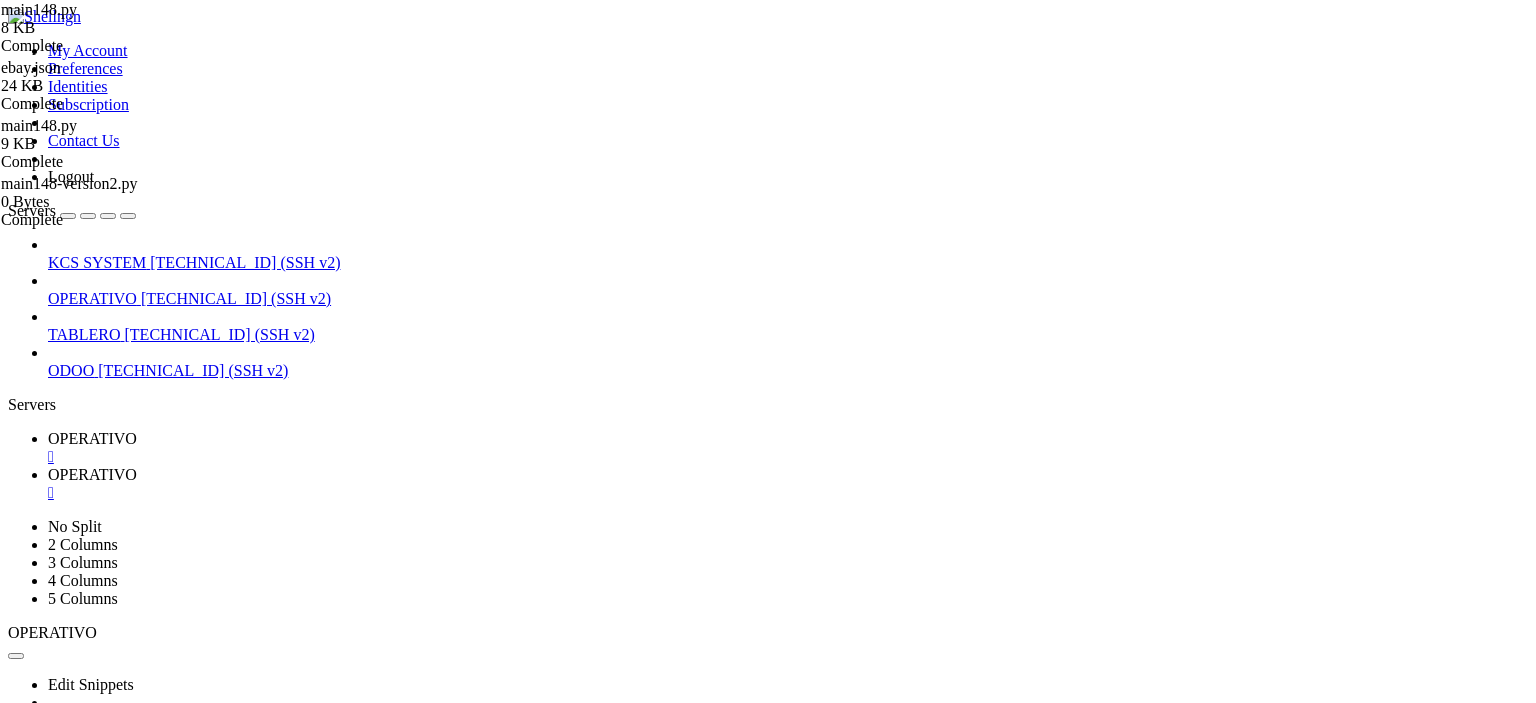 click on "Edit" at bounding box center [139, 1614] 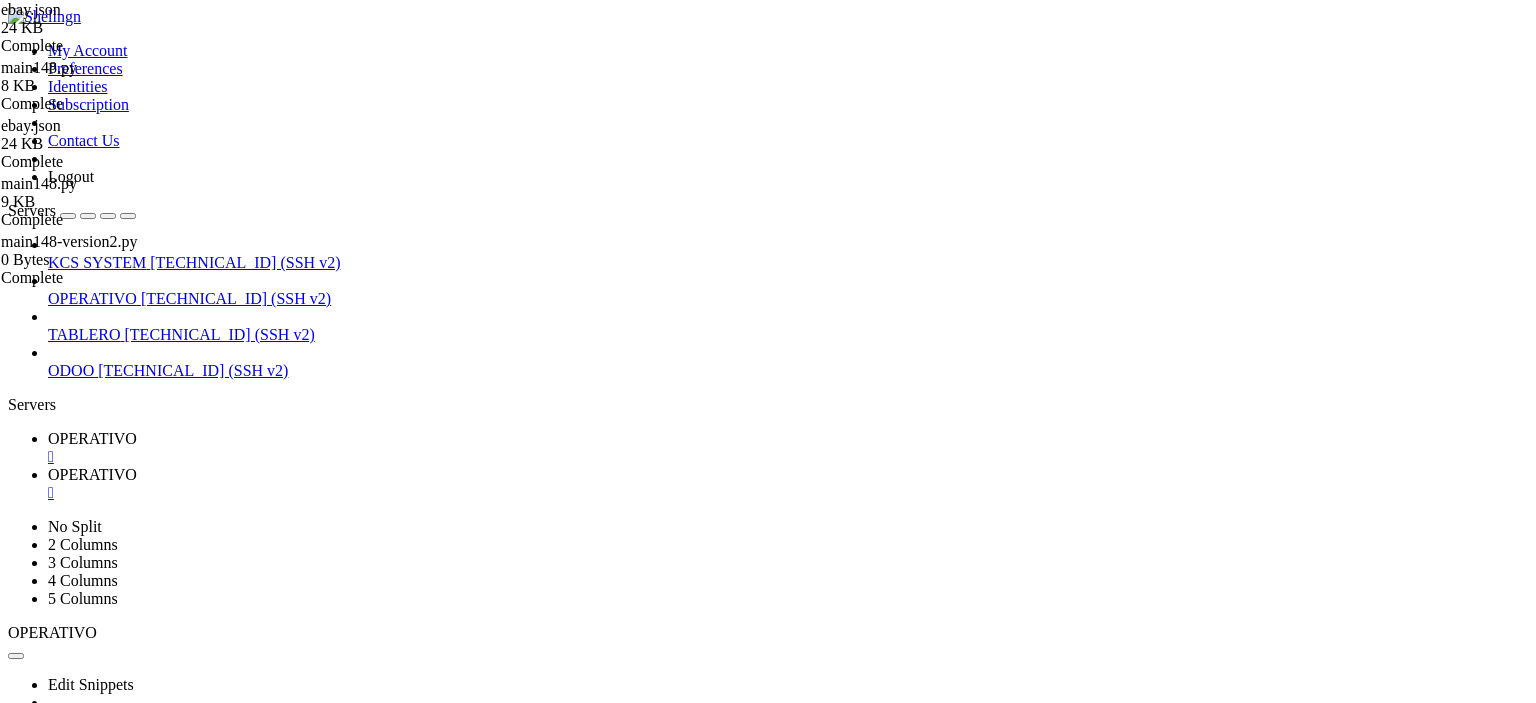 click on "[       {             "domain" :  ".[DOMAIN_NAME]" ,             "expirationDate" :  1774051997 ,             "hostOnly" :  false ,             "httpOnly" :  false ,             "name" :  "AMP_MKTG_f93443b04c" ,             "path" :  "/" ,             "sameSite" :  "lax" ,             "secure" :  false ,             "session" :  false ,             "storeId" : null ,             "value" :  "JTdCJTdE"       } ,       {             "domain" :  ".[DOMAIN_NAME]" ,             "expirationDate" :  1779231675.875657 ,             "hostOnly" :  false ,             "httpOnly" :  true ,             "name" :  "cid" ,             "path" :  "/" ,             "sameSite" : null ,             "secure" :  true ,             "session" :  false ,             "storeId" : null ,             "value" :  "DhQalGvsRSTZMQyn%23866395084"       } ,       {             "domain" :  ".[DOMAIN_NAME]" ,             "expirationDate" :  1774212446 ,             "hostOnly" :  false ,             "httpOnly" :  false ,             "name" :  "AMP_f93443b04c" , ," at bounding box center [3609, 1883] 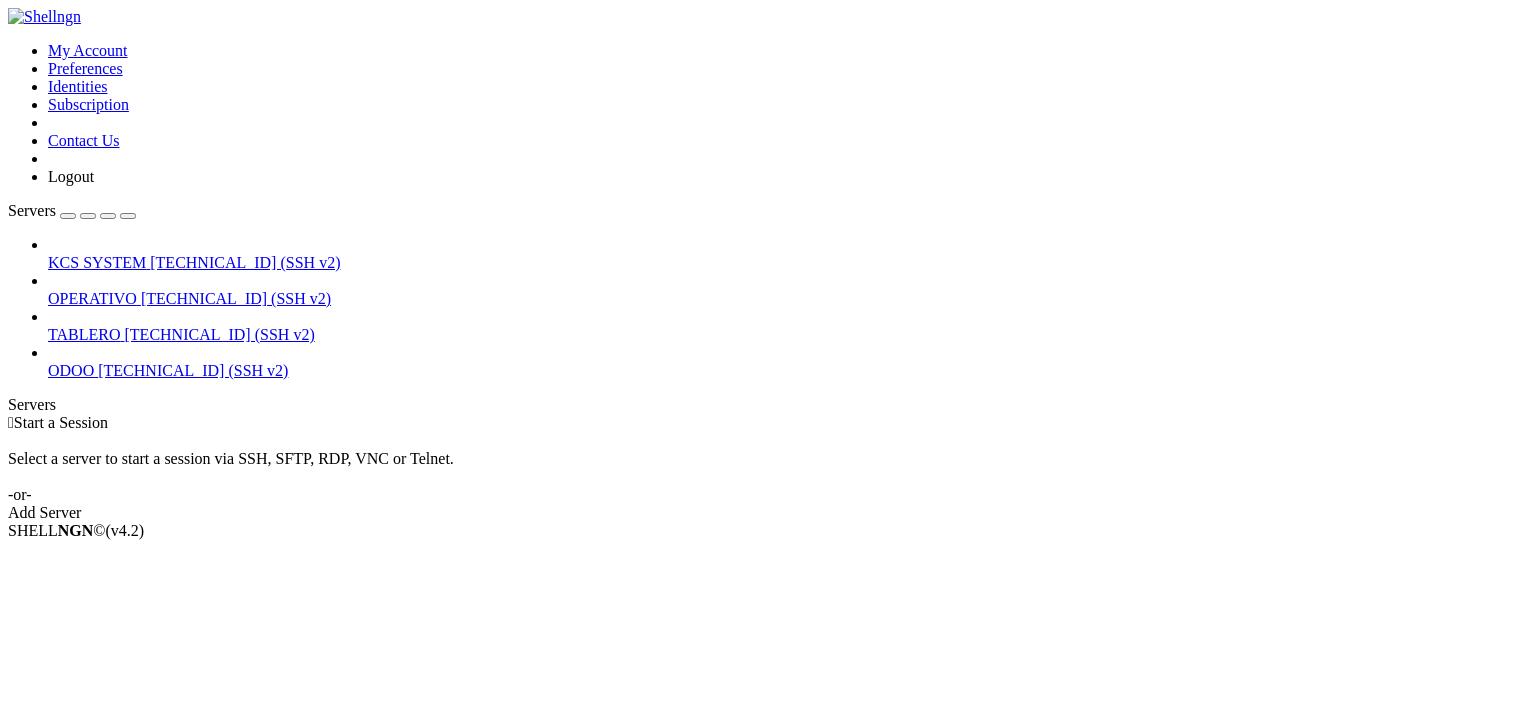click at bounding box center [8, 42] 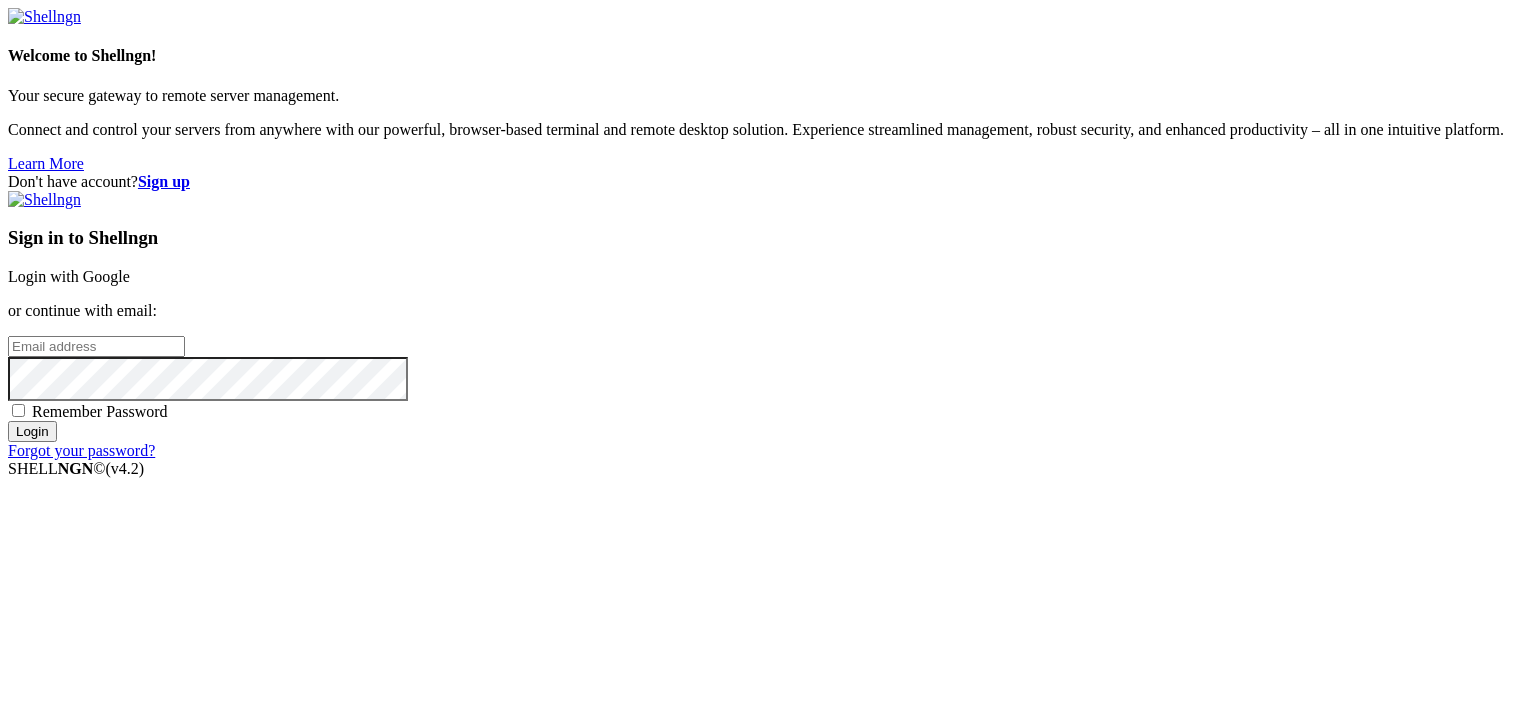click on "Login with Google" at bounding box center [69, 276] 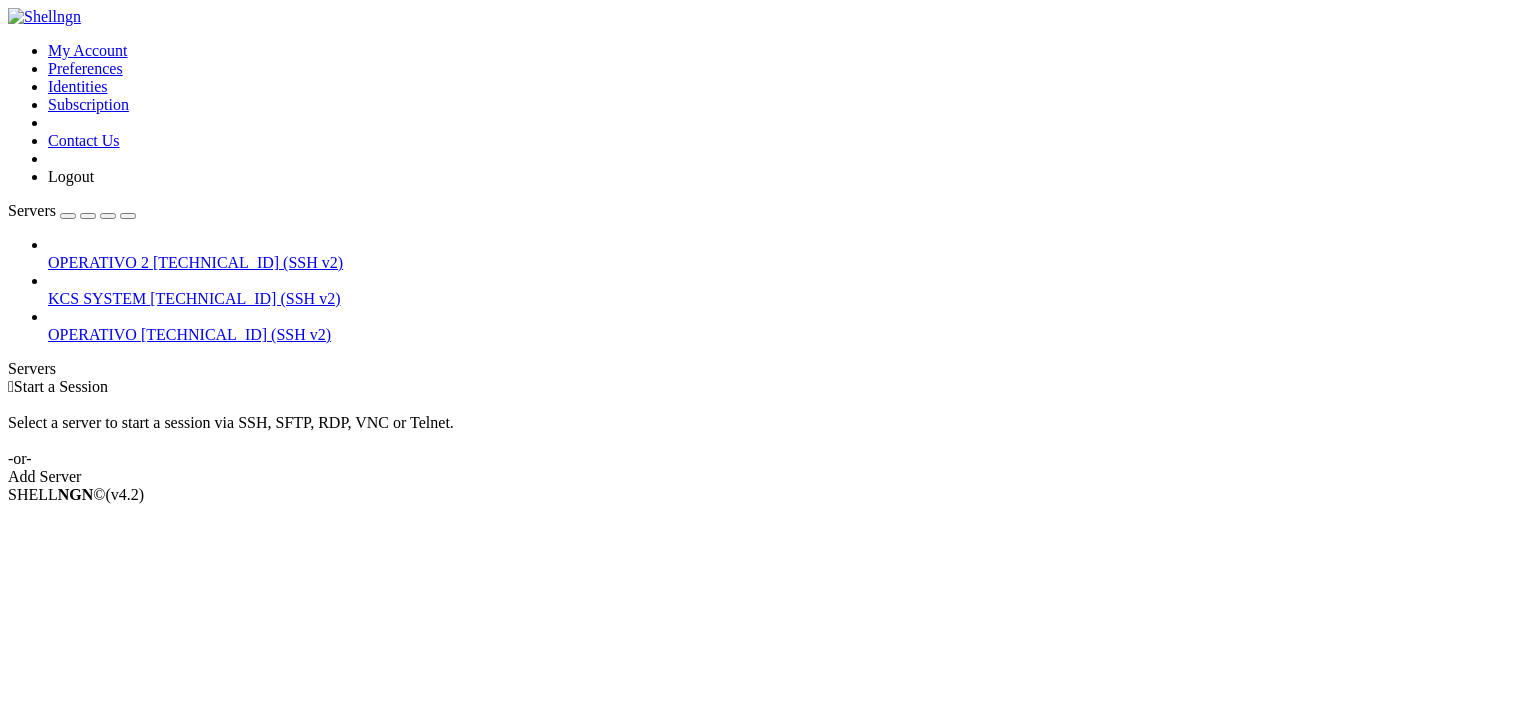 click on "OPERATIVO 2" at bounding box center [98, 262] 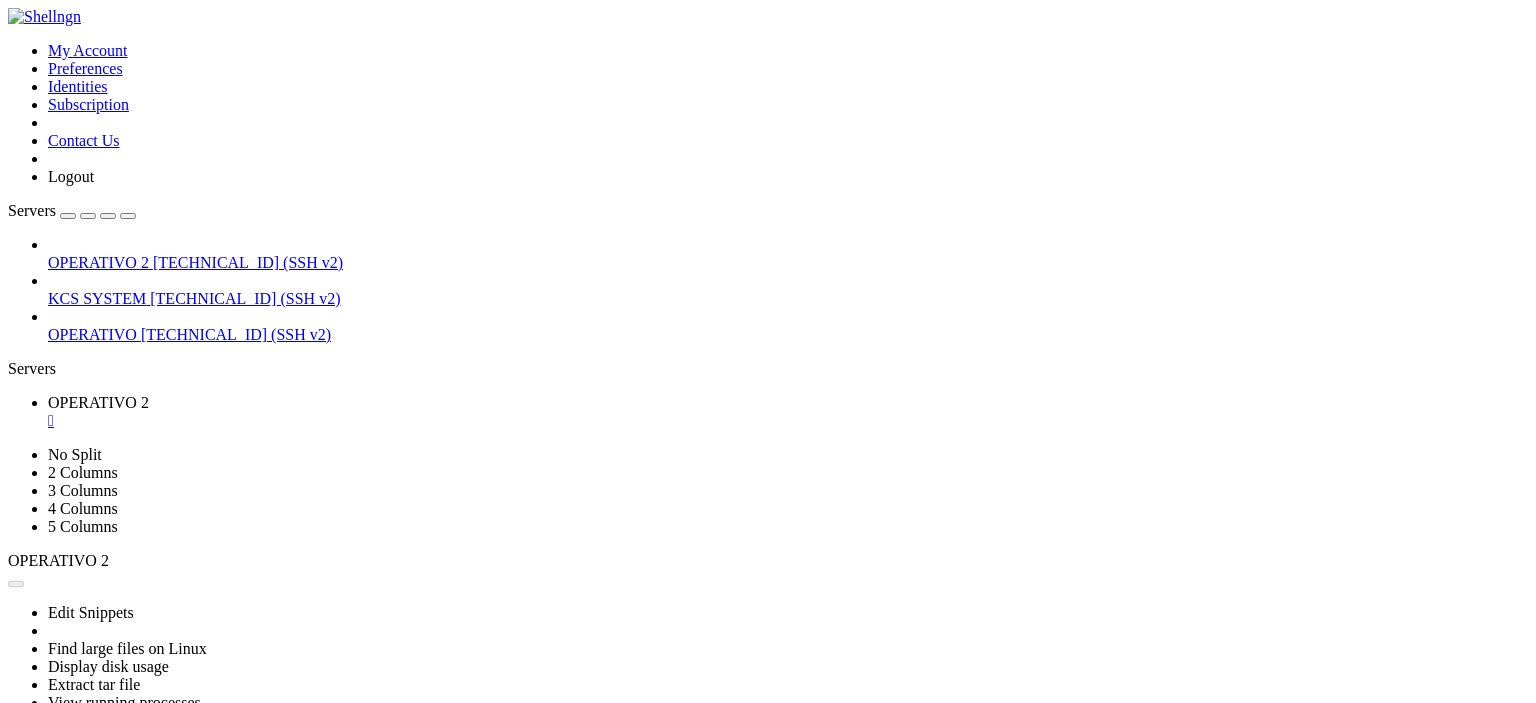 scroll, scrollTop: 0, scrollLeft: 0, axis: both 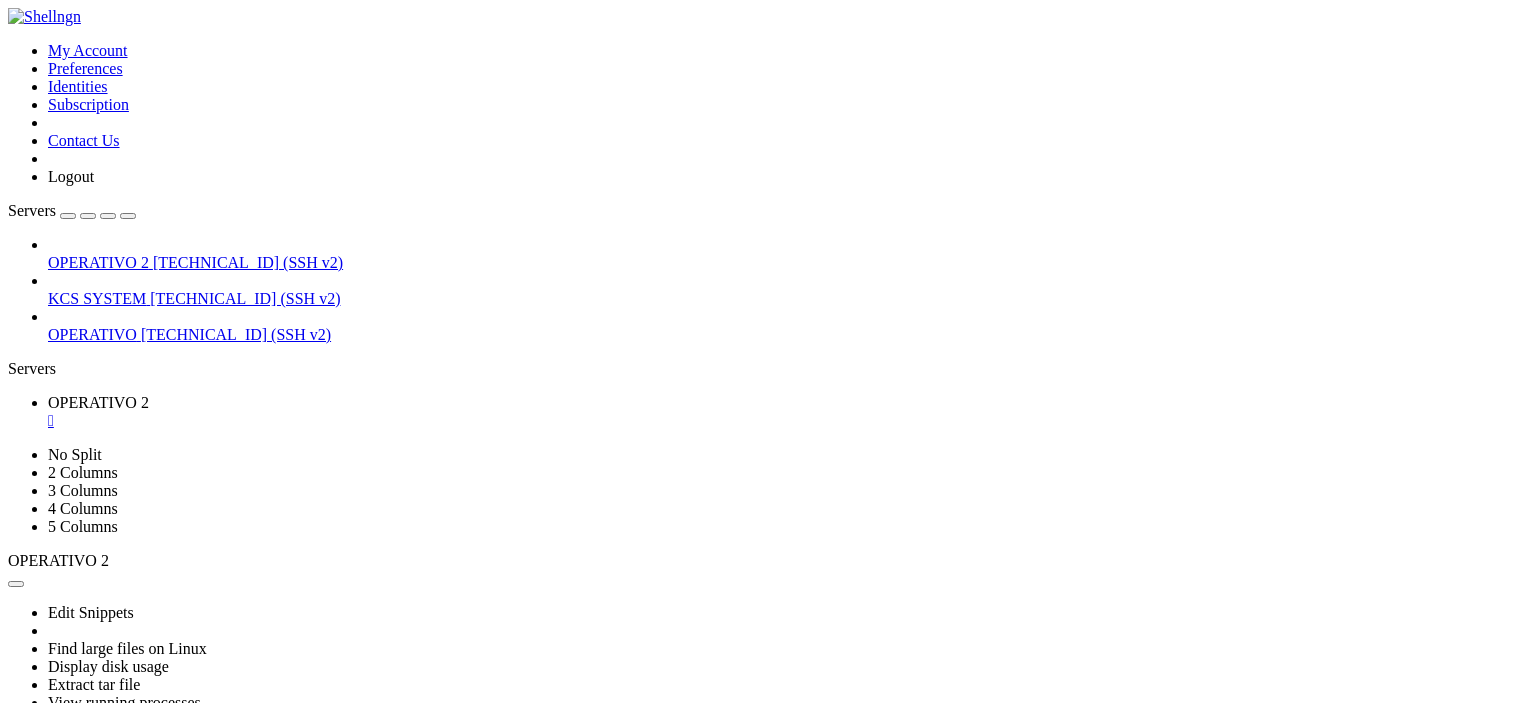 click on "" at bounding box center [788, 421] 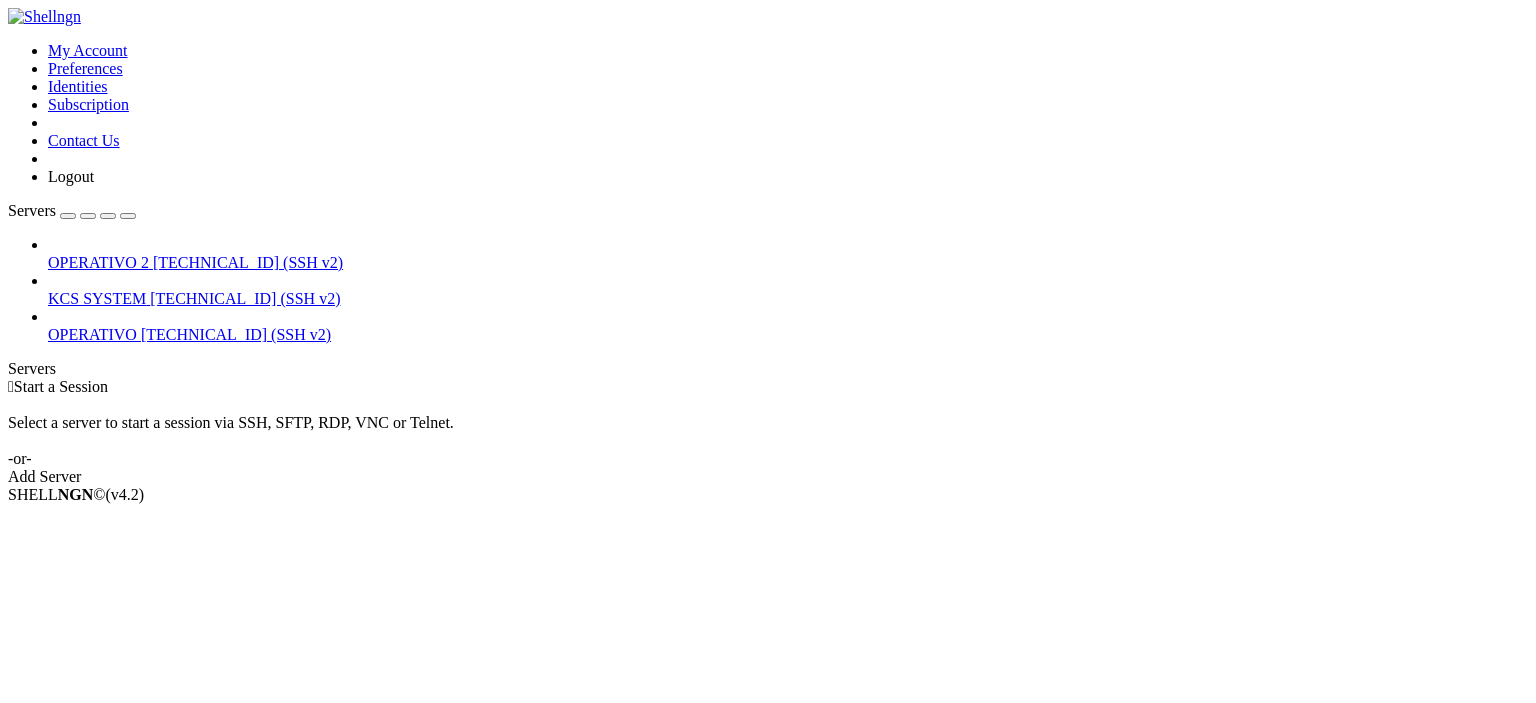click at bounding box center (8, 42) 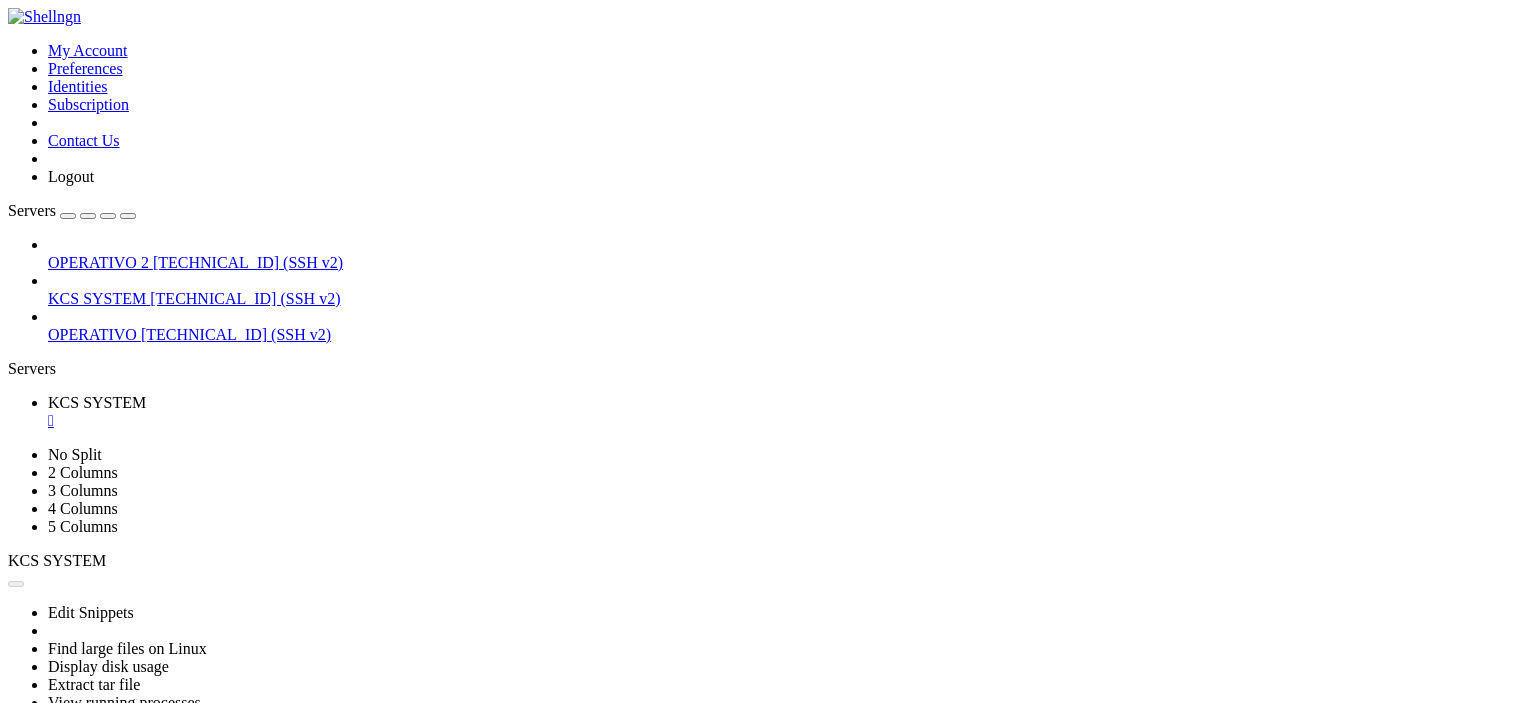 scroll, scrollTop: 0, scrollLeft: 0, axis: both 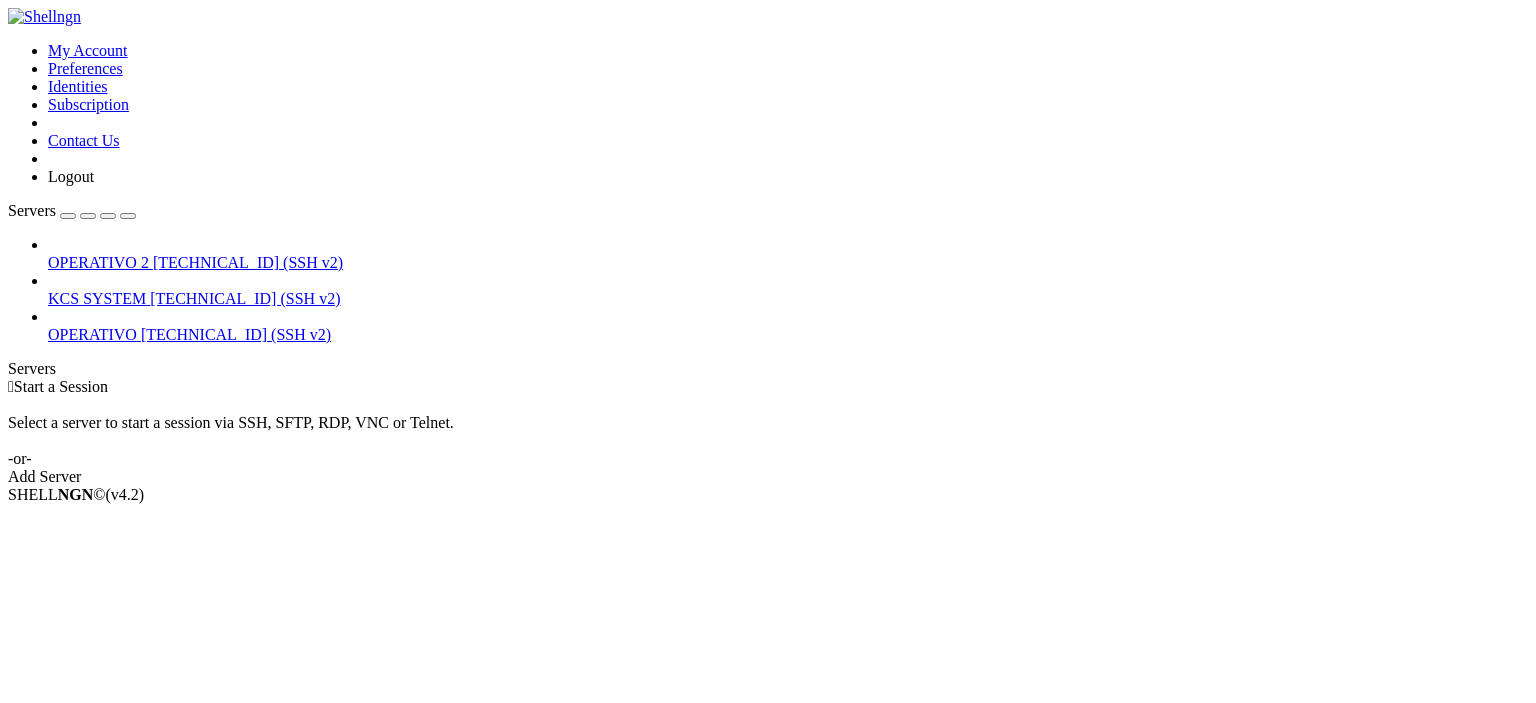 click on "[TECHNICAL_ID] (SSH v2)" at bounding box center (248, 262) 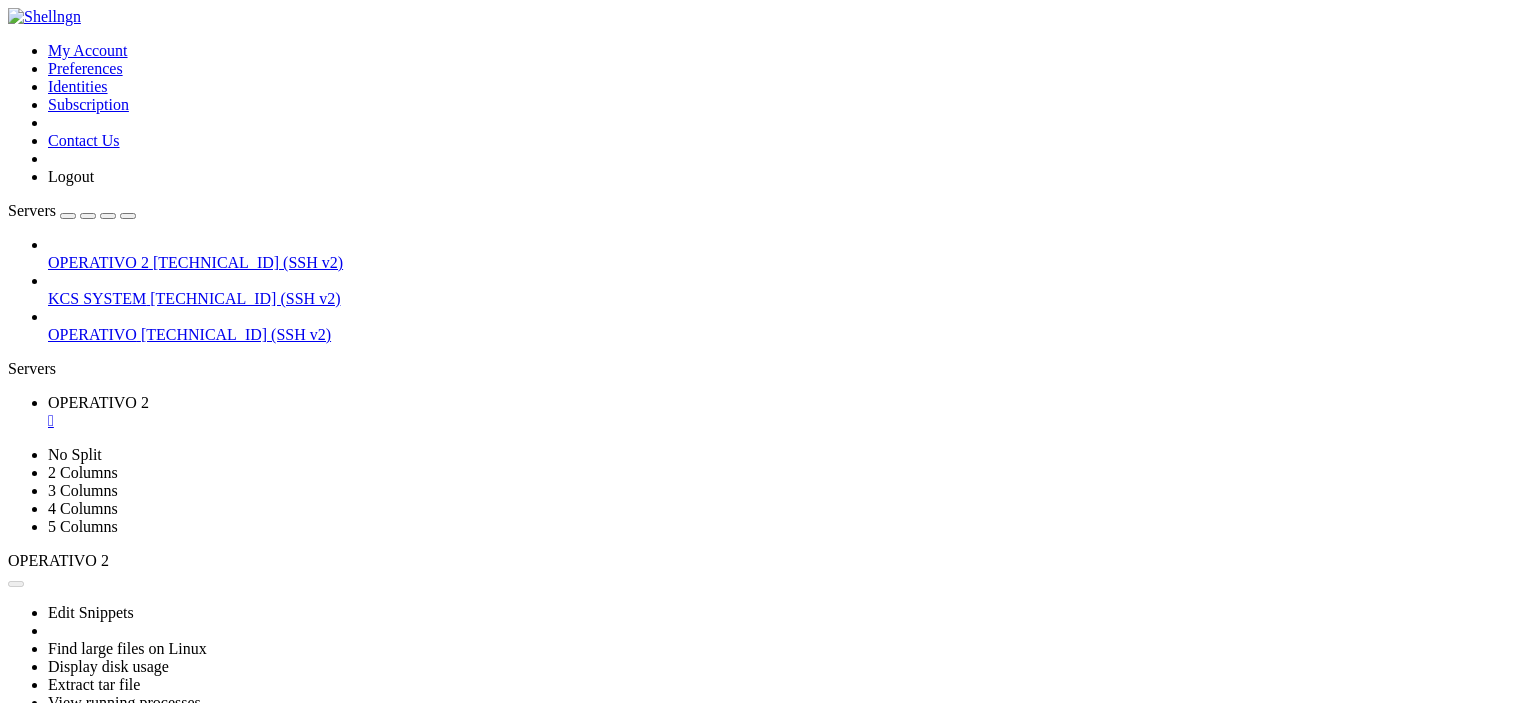 scroll, scrollTop: 0, scrollLeft: 0, axis: both 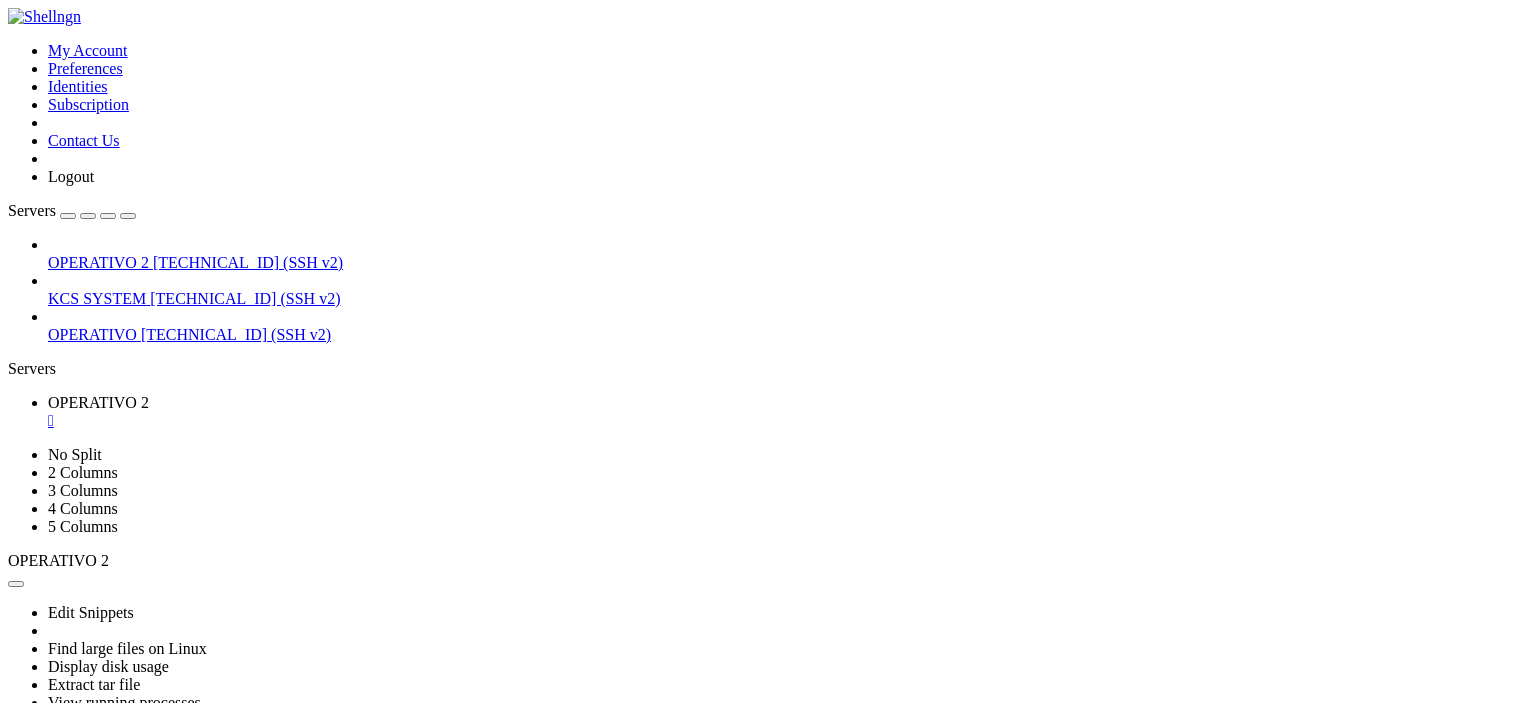click at bounding box center [16, 743] 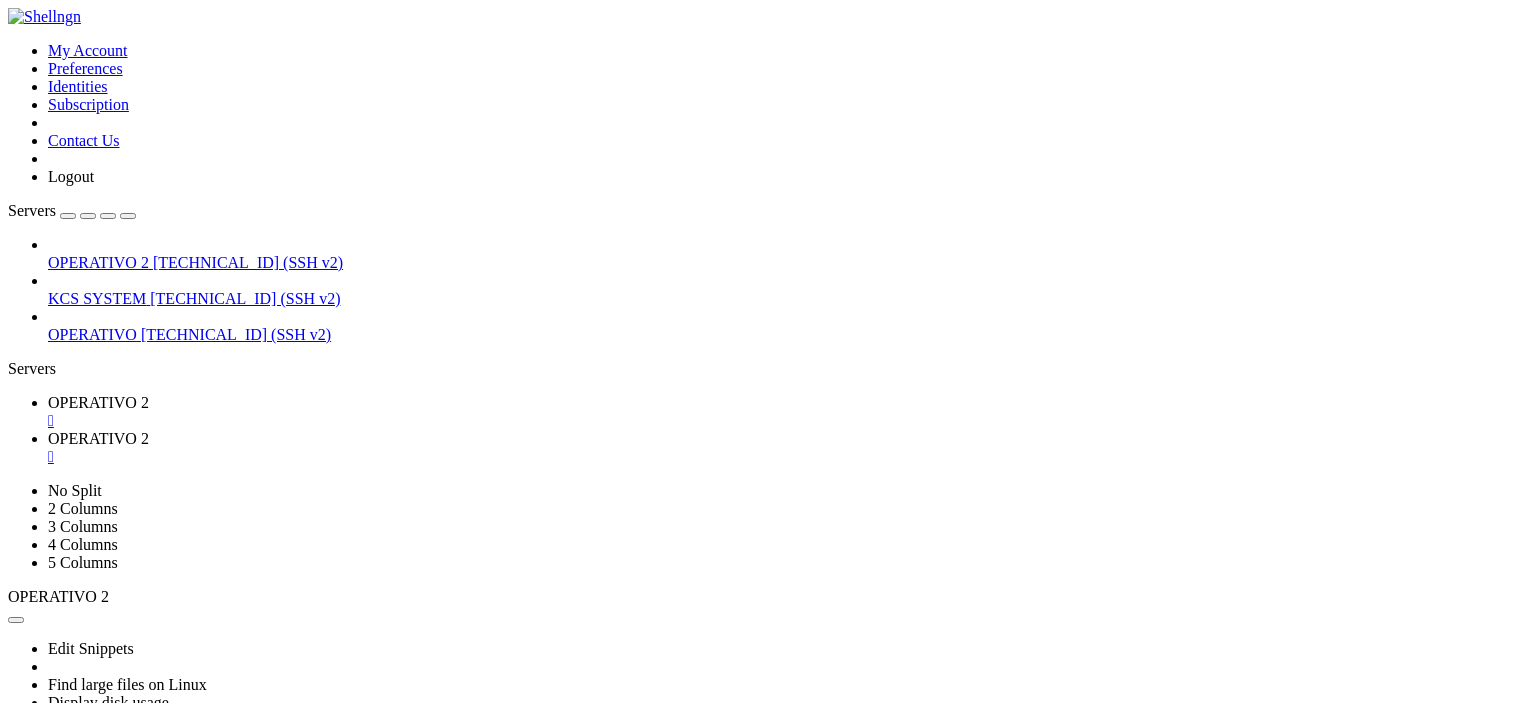 type on "/home/ubuntu" 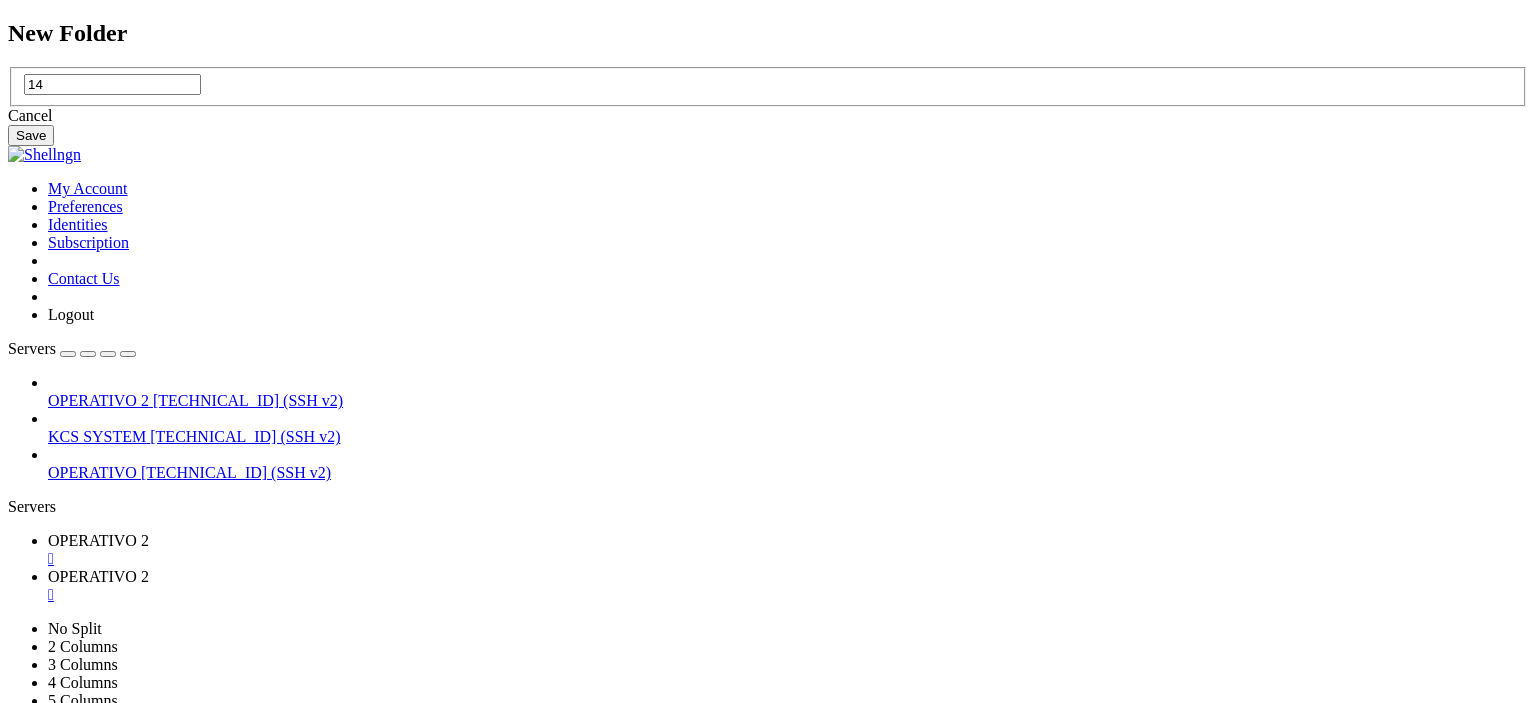 type on "1" 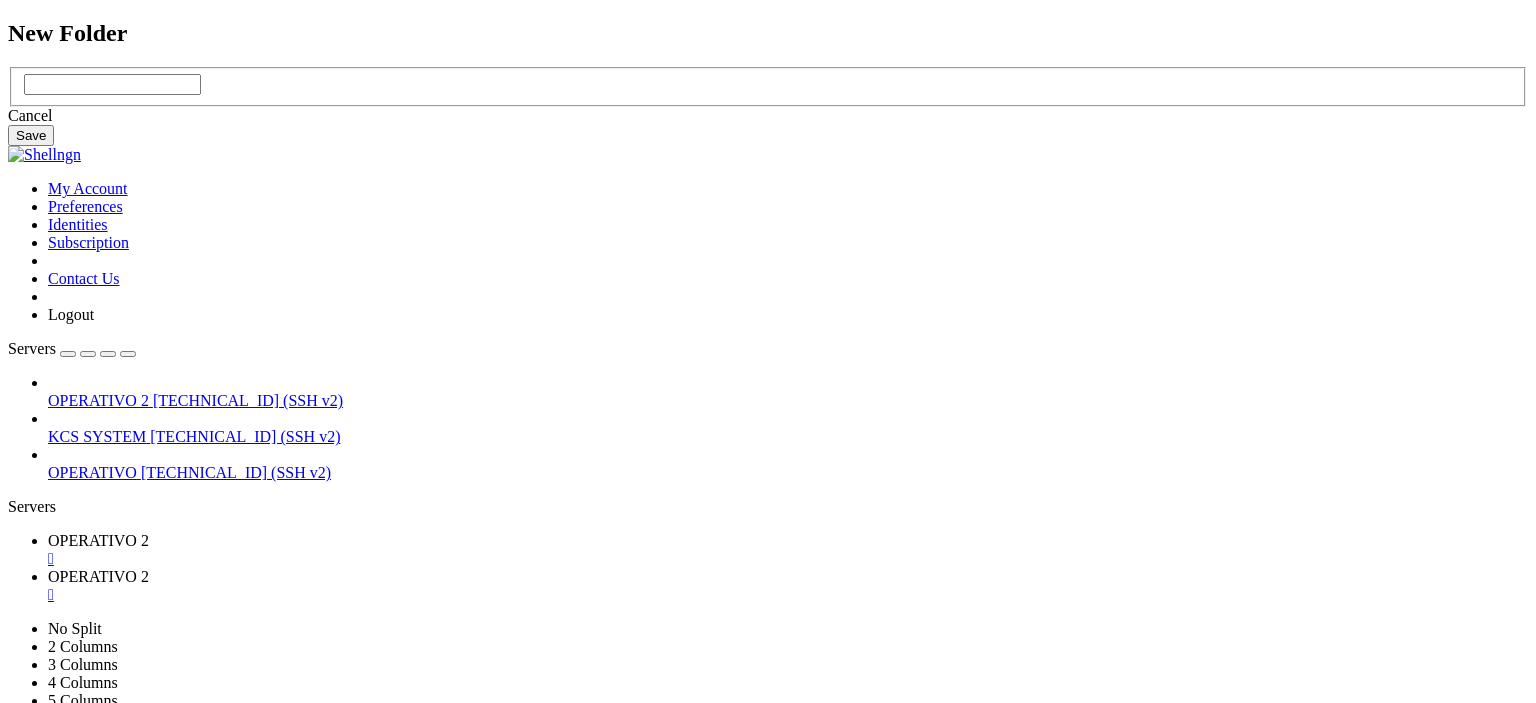 type 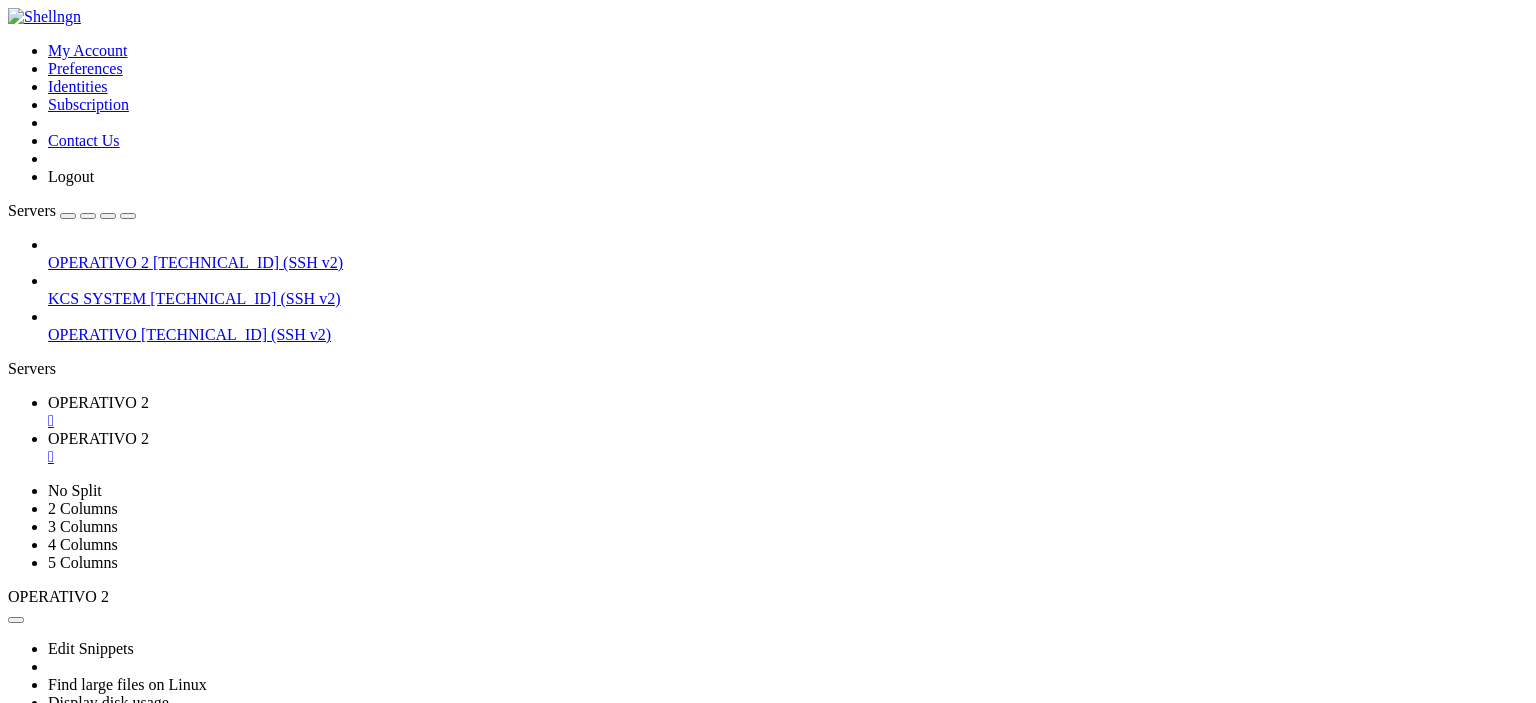 click on "" at bounding box center (788, 421) 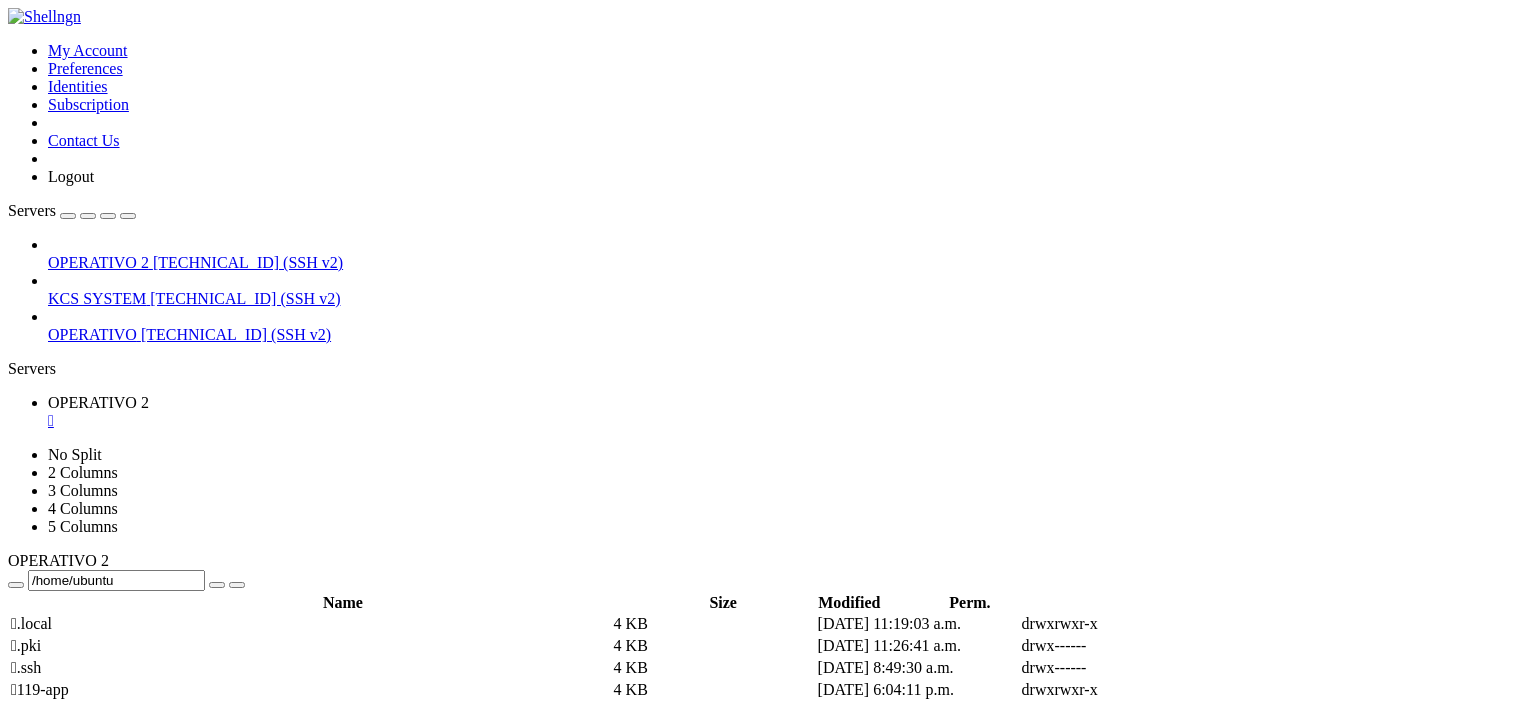 click on "" at bounding box center [788, 421] 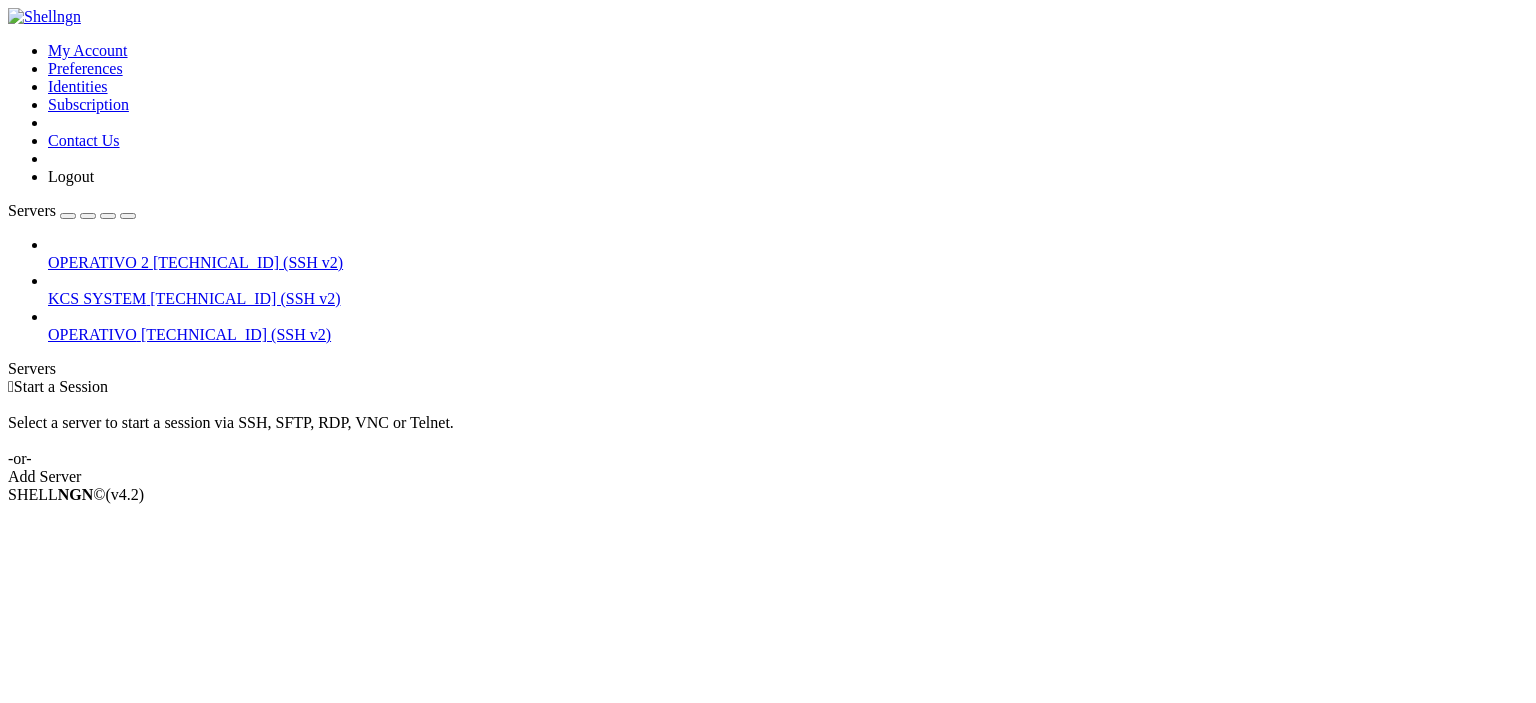 click at bounding box center [8, 42] 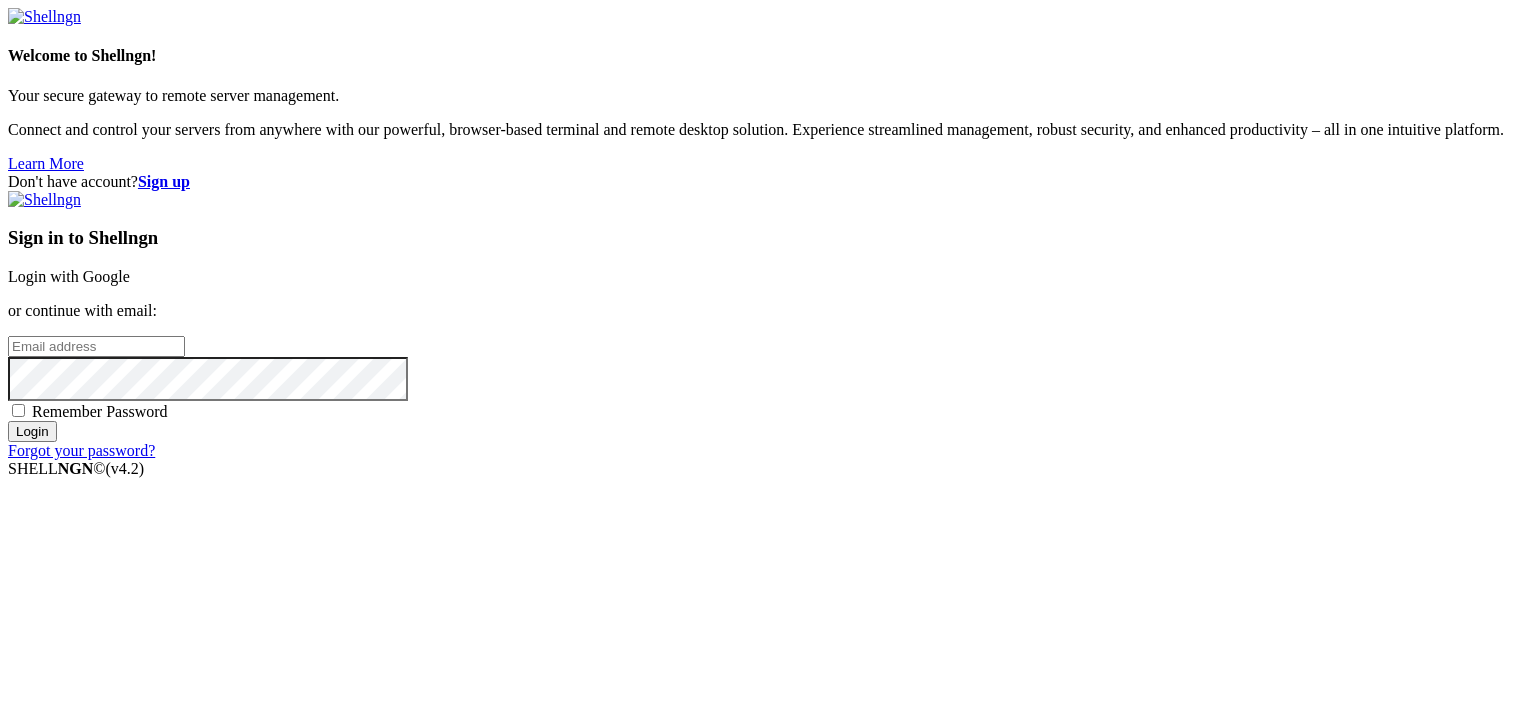 click on "Login with Google" at bounding box center [69, 276] 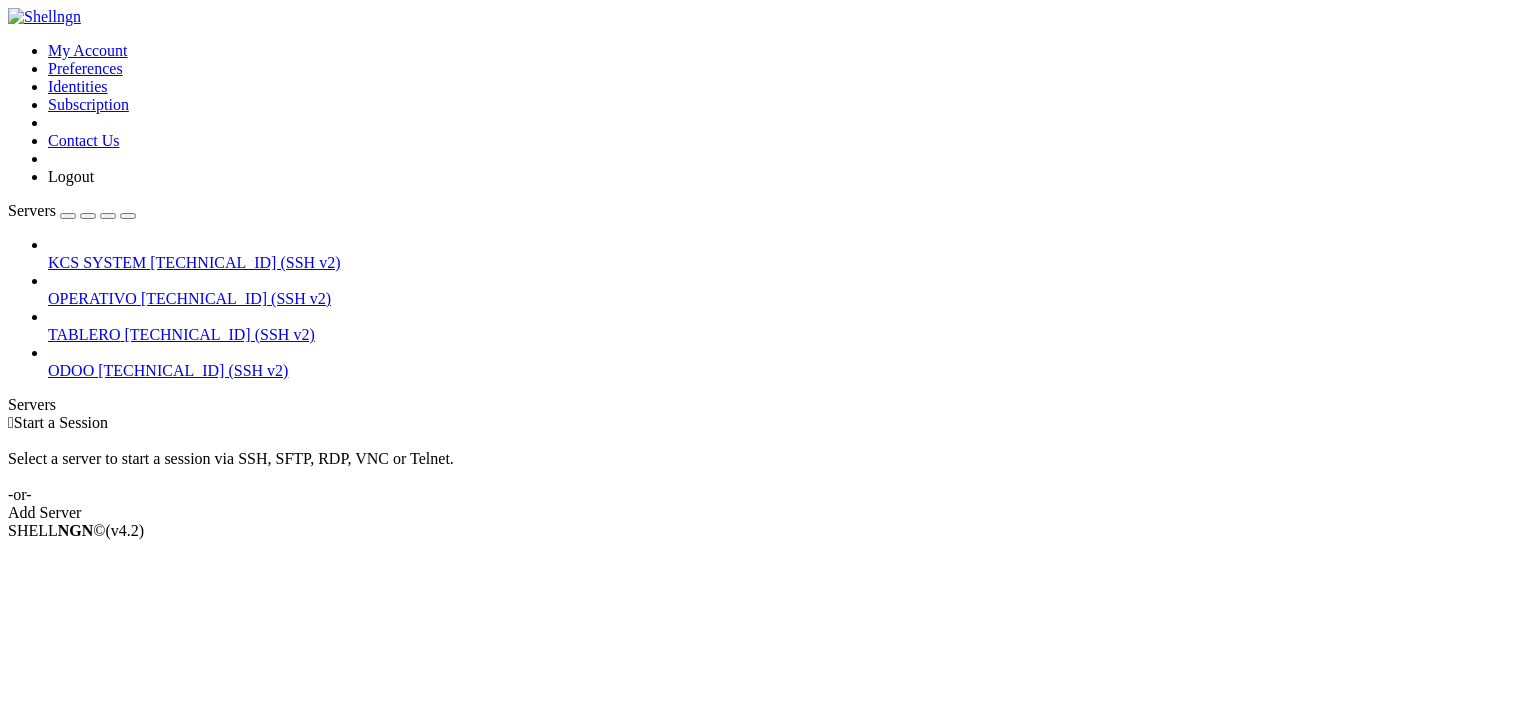 click on "TABLERO" at bounding box center [84, 334] 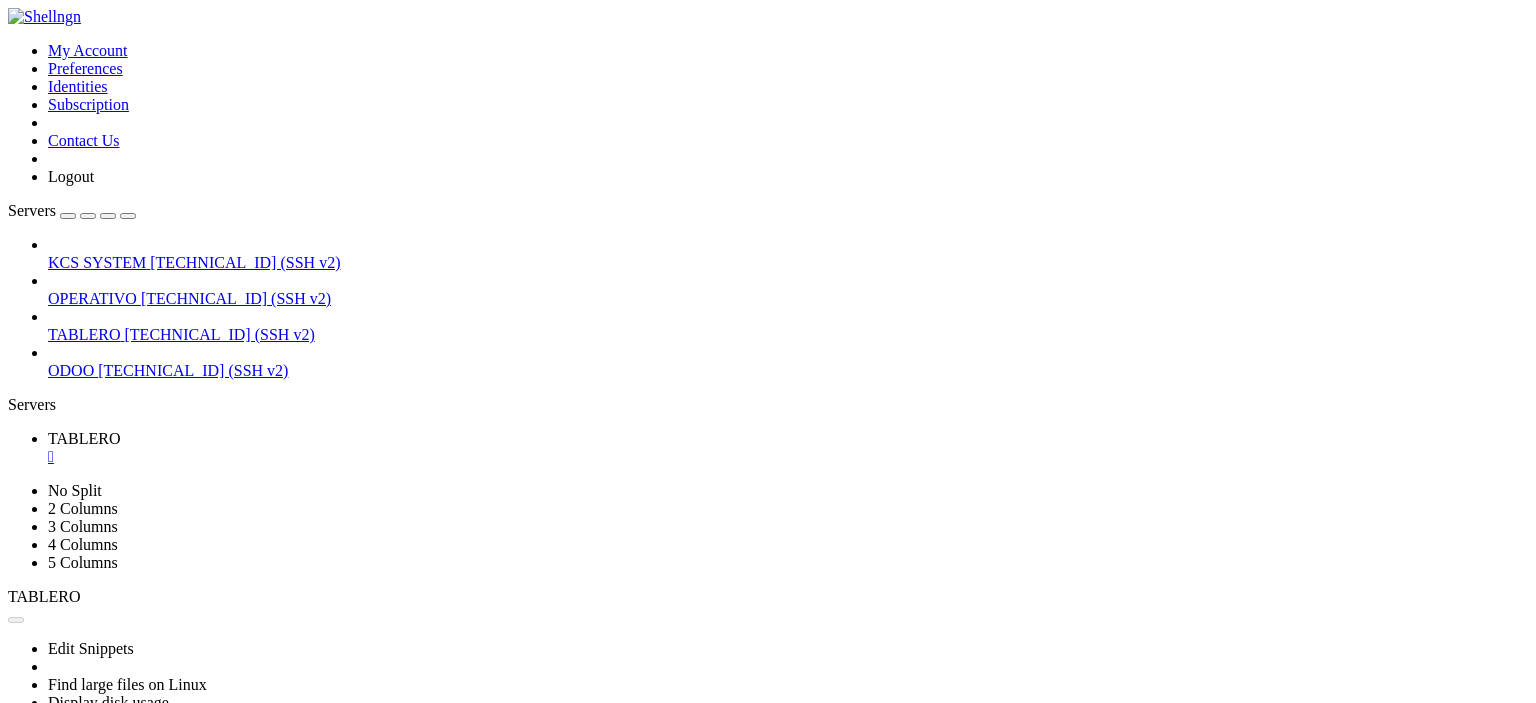 scroll, scrollTop: 0, scrollLeft: 0, axis: both 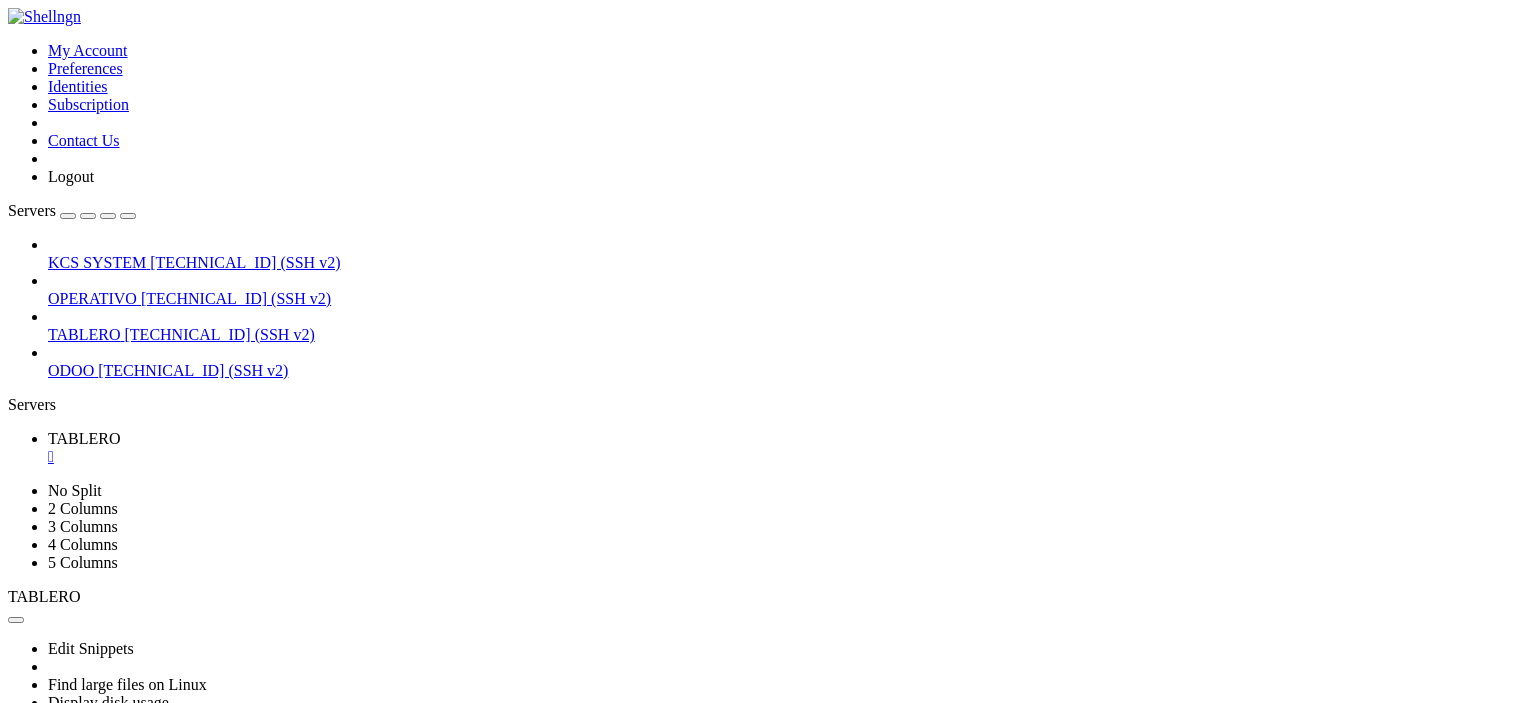 click at bounding box center [16, 779] 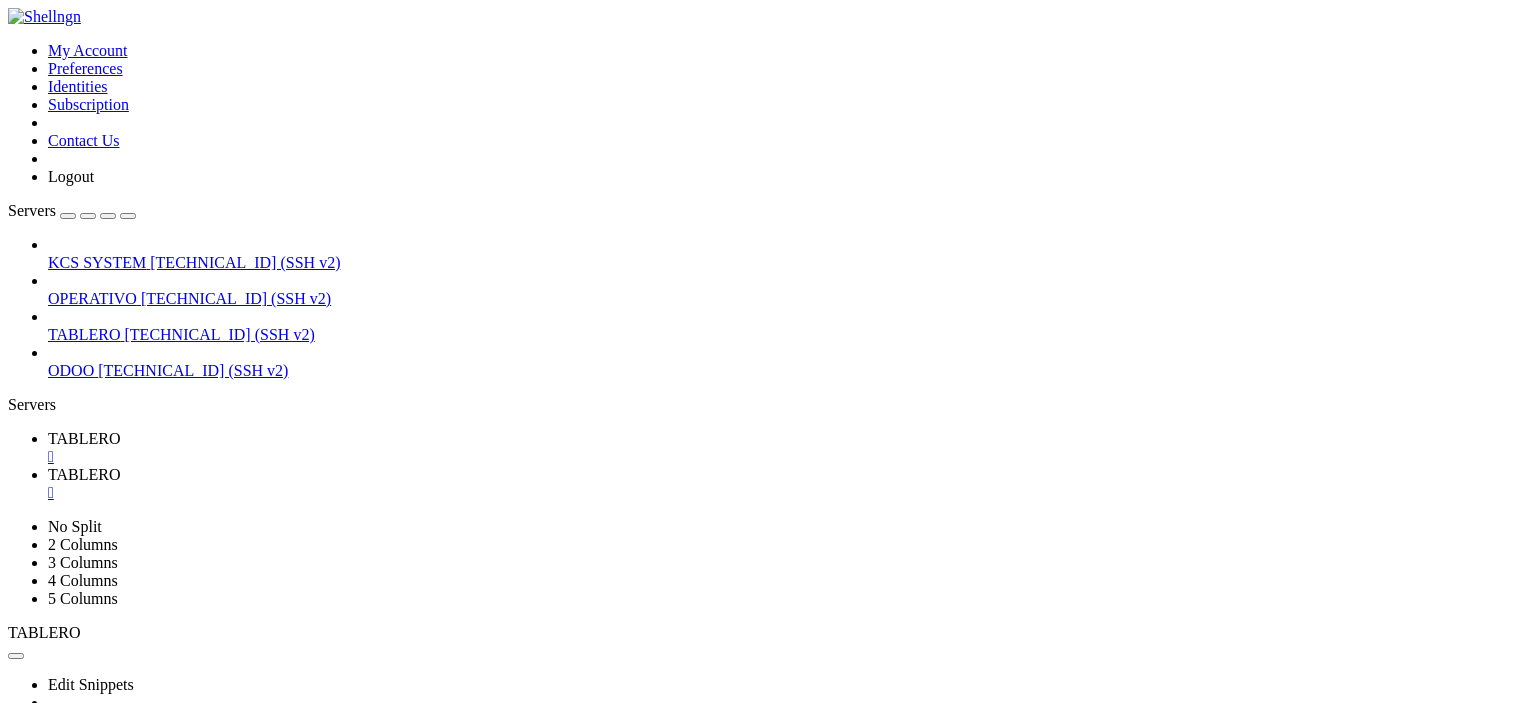 type on "/home/ubuntu" 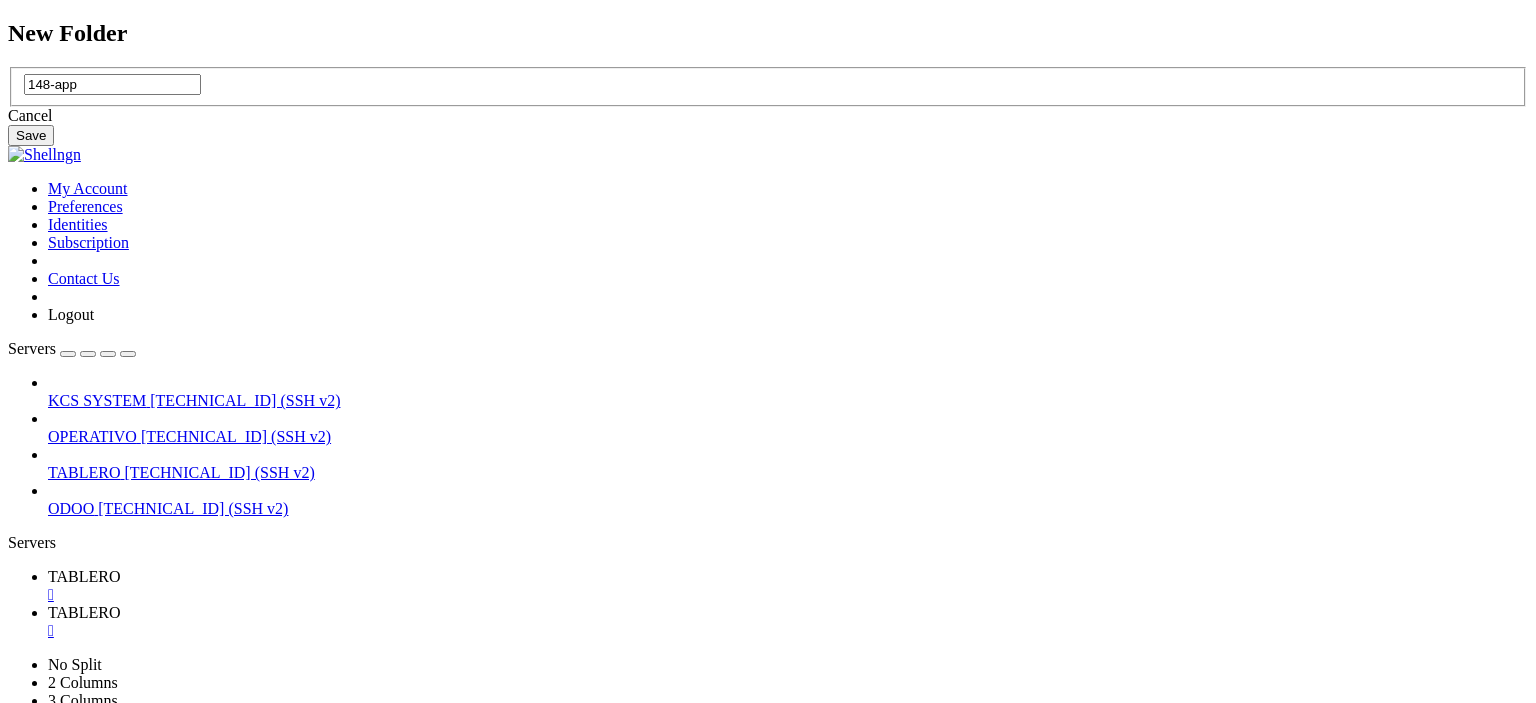 type on "148-app" 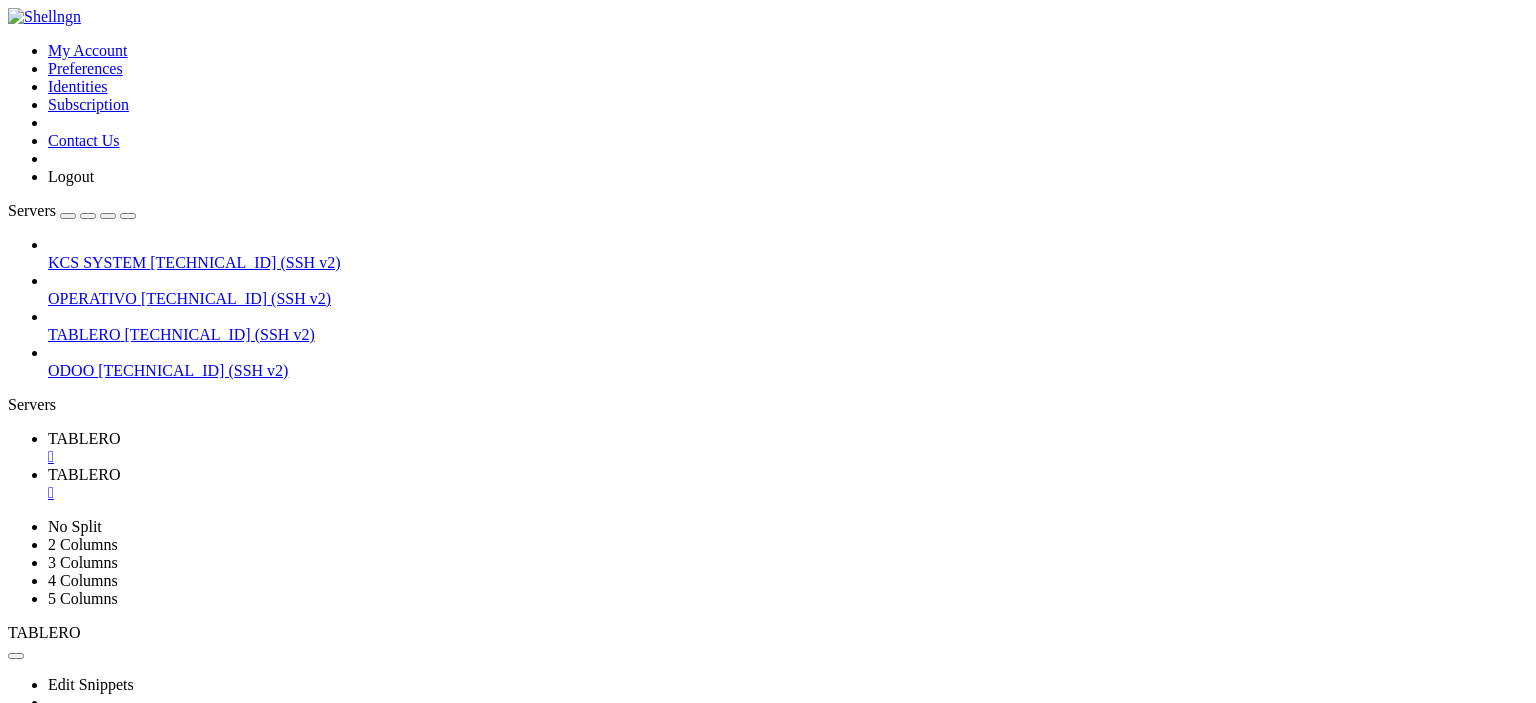 scroll, scrollTop: 420, scrollLeft: 0, axis: vertical 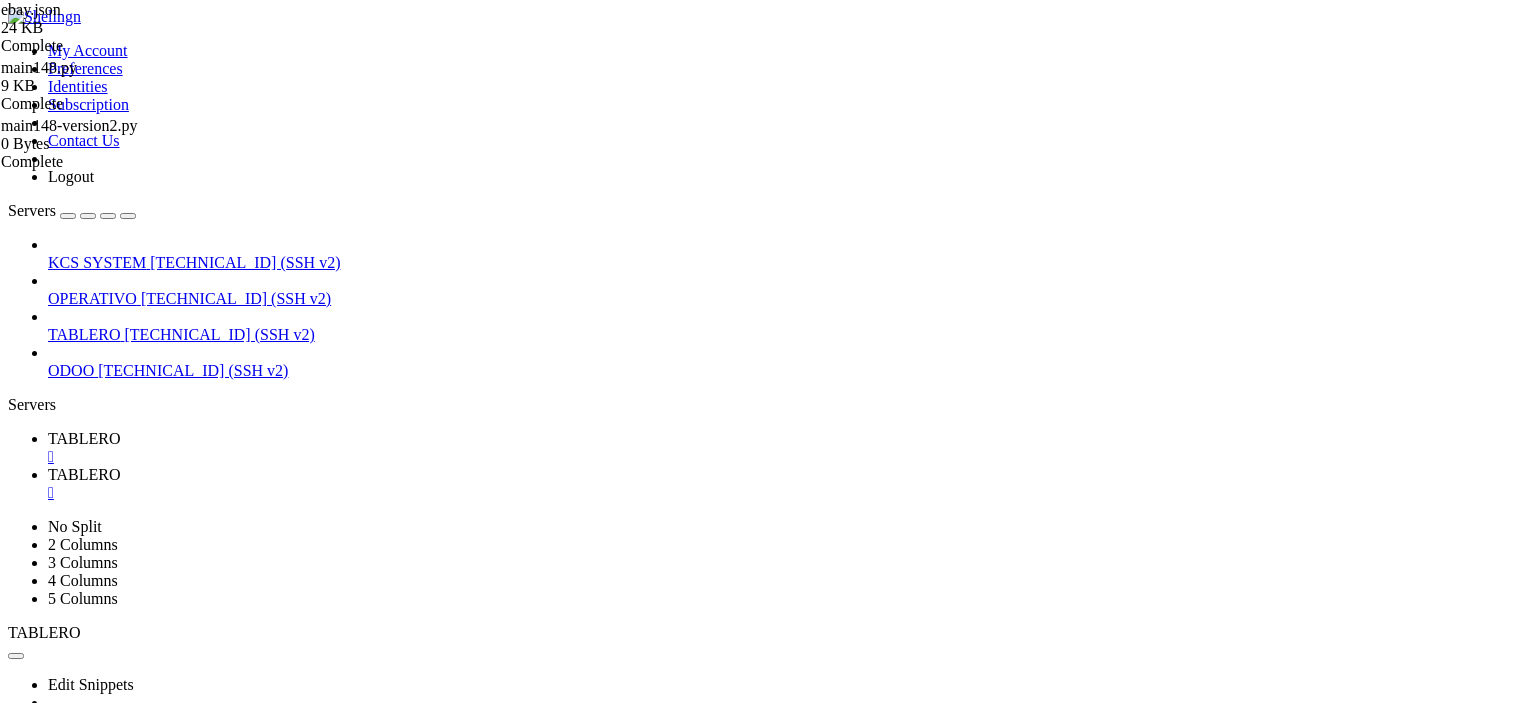 click on "TABLERO
" at bounding box center [788, 448] 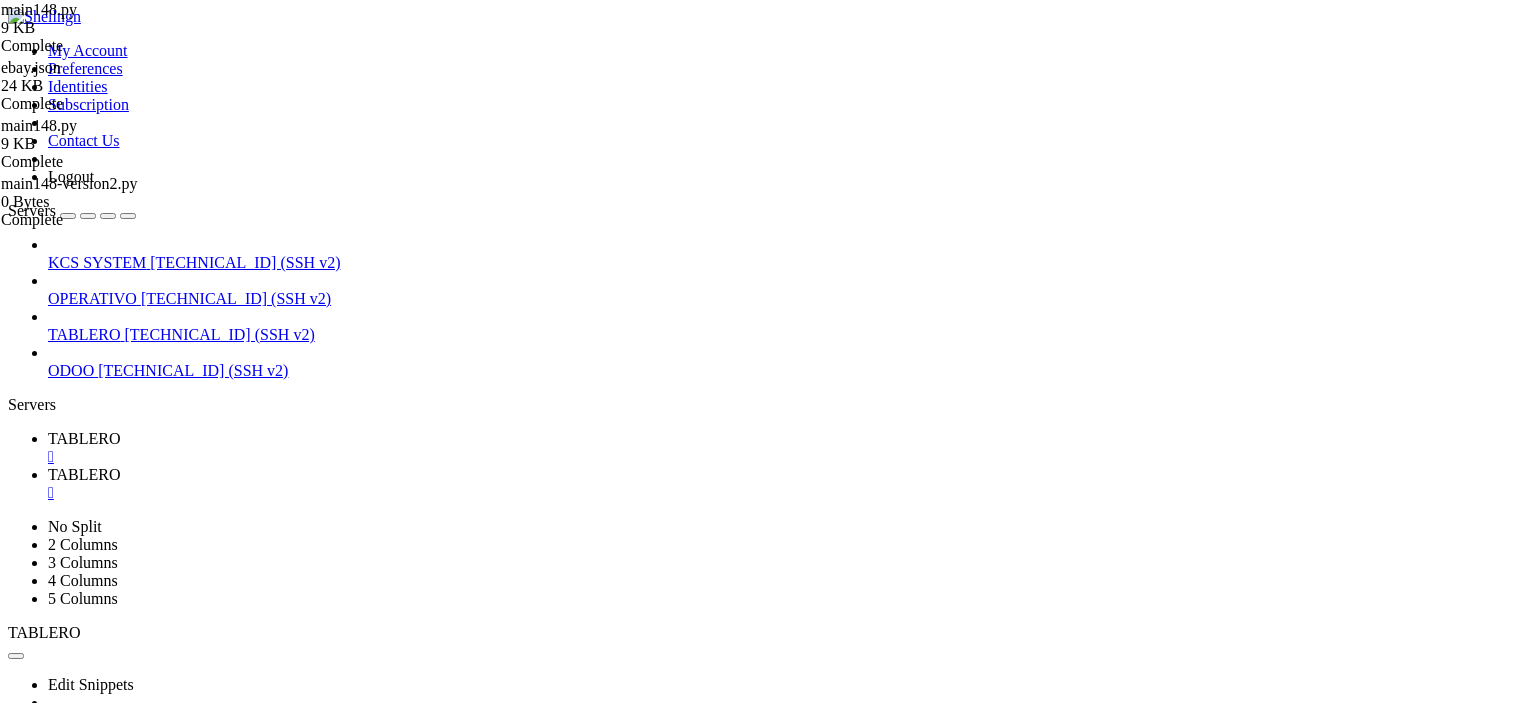 click on "#!/usr/bin/env python3 # -*- coding: utf-8 -*- """ Script profesional para extraer y actualizar continuamente detalles de pedidos de eBay, reutilizando el navegador en un ciclo infinito y actualizando registros basados en order_number. """ import   os import   json import   sqlite3 import   re import   sys import   logging from   playwright . sync_api   import   sync_playwright ,   Error   as   PlaywrightError ,   TimeoutError from   bs4   import   BeautifulSoup # --------------------------------- # Configuración de logging # --------------------------------- logging . basicConfig (       level = logging . INFO ,       format = "%(asctime)s [%(levelname)s] %(message)s" ,       datefmt = "%Y-%m-%d %H:%M:%S" ) # --------------------------------- # Funciones auxiliares # --------------------------------- def   load_and_normalize_cookies ( path :   str )   ->   list [ dict ] :       """Carga un JSON de cookies y las normaliza para Playwright."""       logging . info ( " 🔄 ,   path )       def   ( value ) :" at bounding box center (783, 1890) 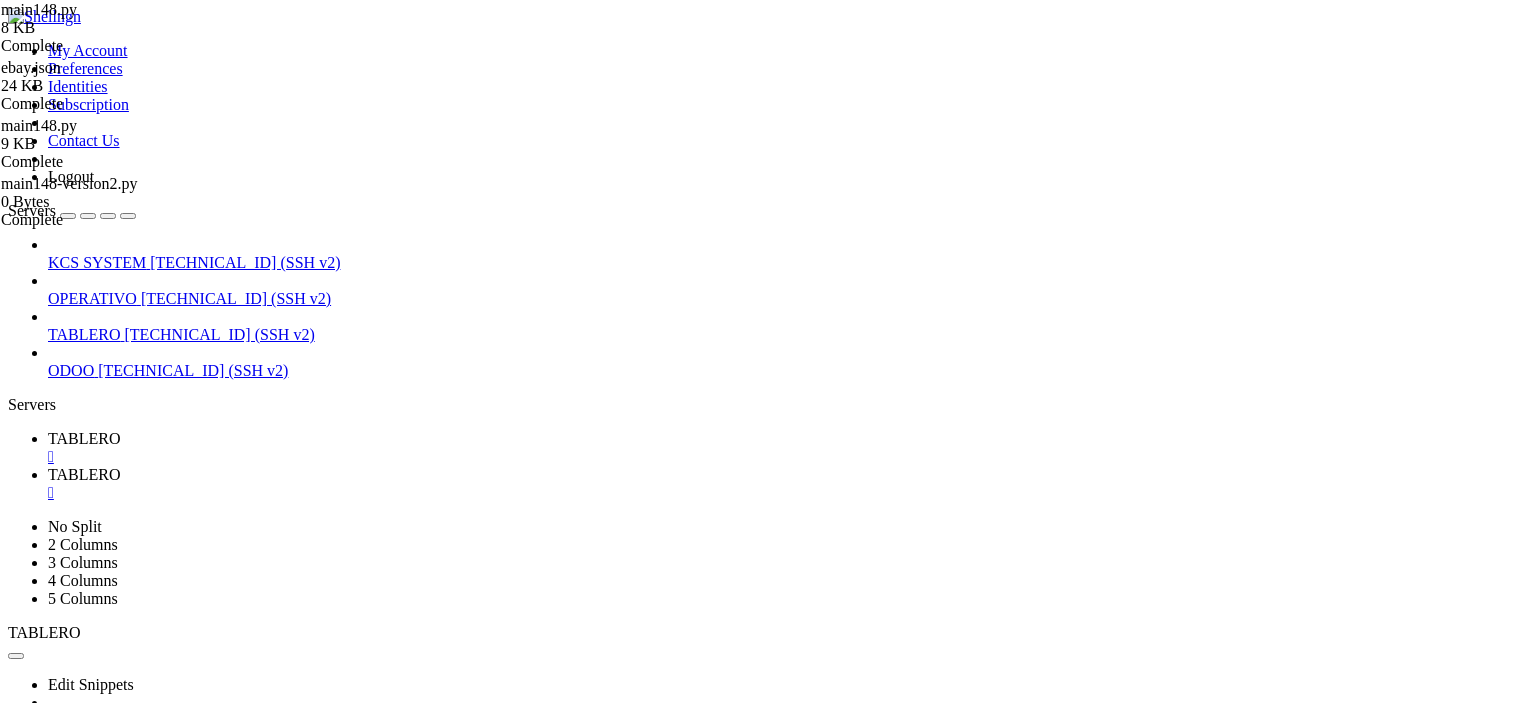 click on "TABLERO
" at bounding box center (788, 448) 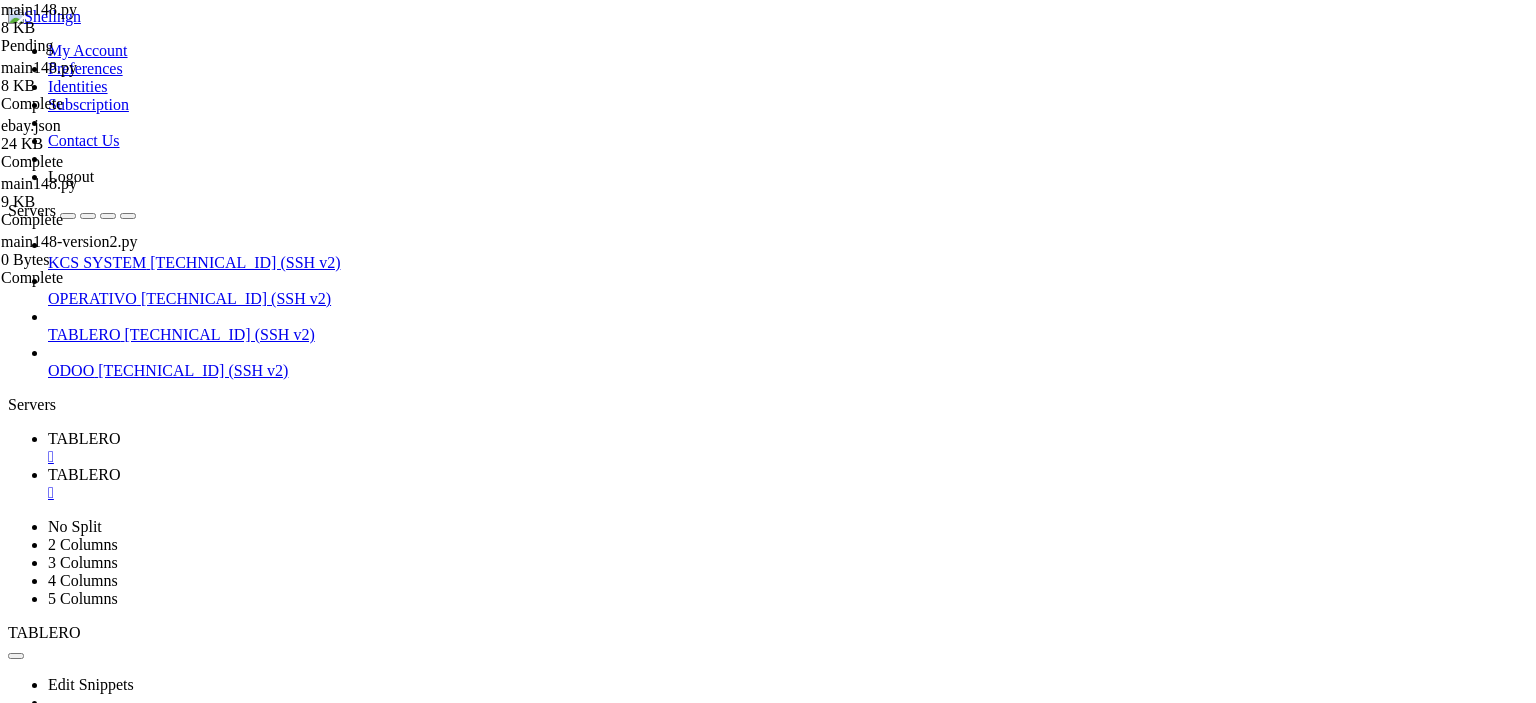 click on "Reconnect" at bounding box center (48, 1517) 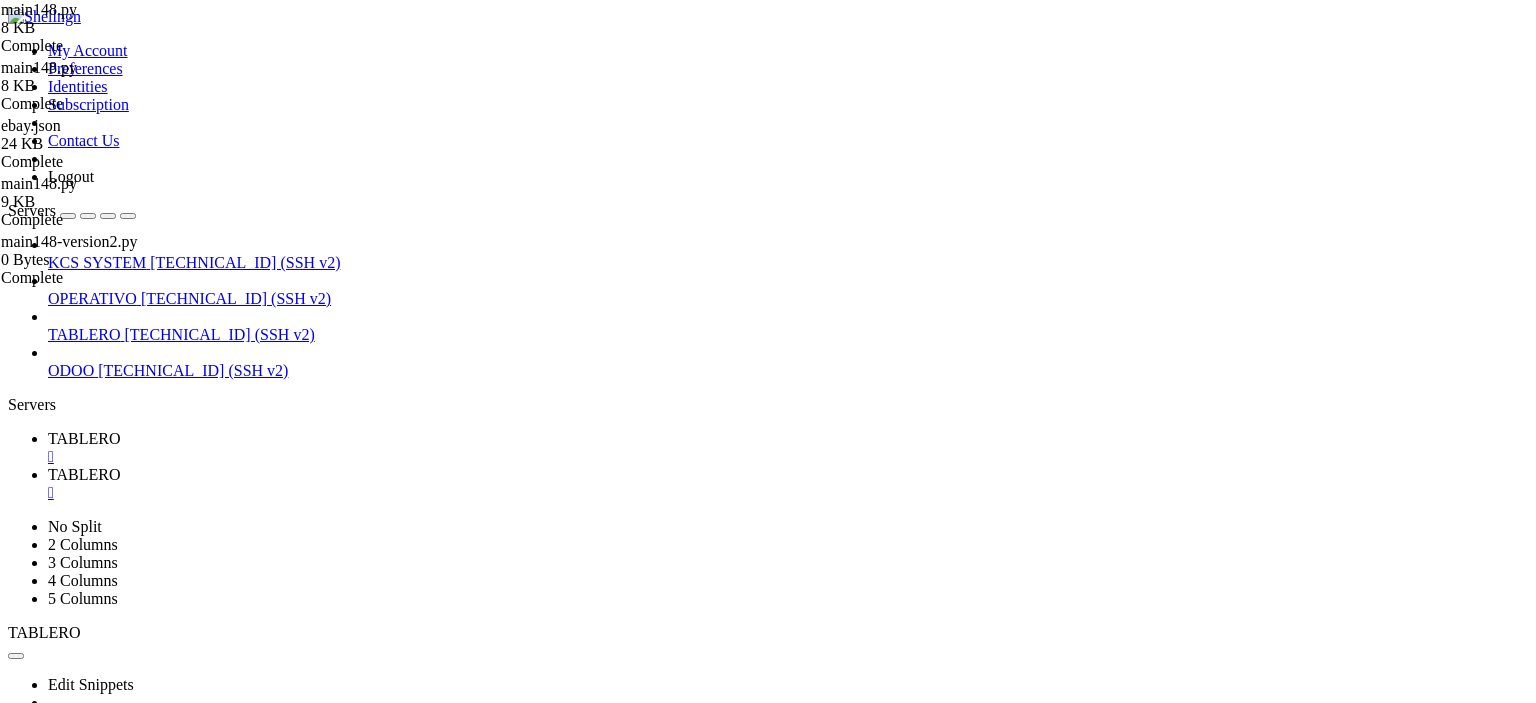 click on "#!/usr/bin/env python3 # -*- coding: utf-8 -*- """ Script profesional para extracción y actualización continua de pedidos de eBay en servidor Linux. Dependencias:      pip install playwright beautifulsoup4      playwright install Uso:      nohup ./ebay_poller.py &> poller.log & """ import   os import   json import   sqlite3 import   re import   sys import   logging import   signal from   time   import   sleep from   playwright . sync_api   import   sync_playwright ,   Error   as   PlaywrightError ,   TimeoutError from   bs4   import   BeautifulSoup # --------------------------------- # Configuración de logging # --------------------------------- logging . basicConfig (       level = logging . INFO ,       format = "%(asctime)s [%(levelname)s] %(message)s" ,       datefmt = "%Y-%m-%d %H:%M:%S" ) # Señal para cierre ordenado terminate   =   False def   handle_sigterm ( signum ,   frame ) :       global   terminate       terminate   =   True signal . signal ( signal . SIGINT ,   handle_sigterm ) signal . ( ." at bounding box center [783, 1890] 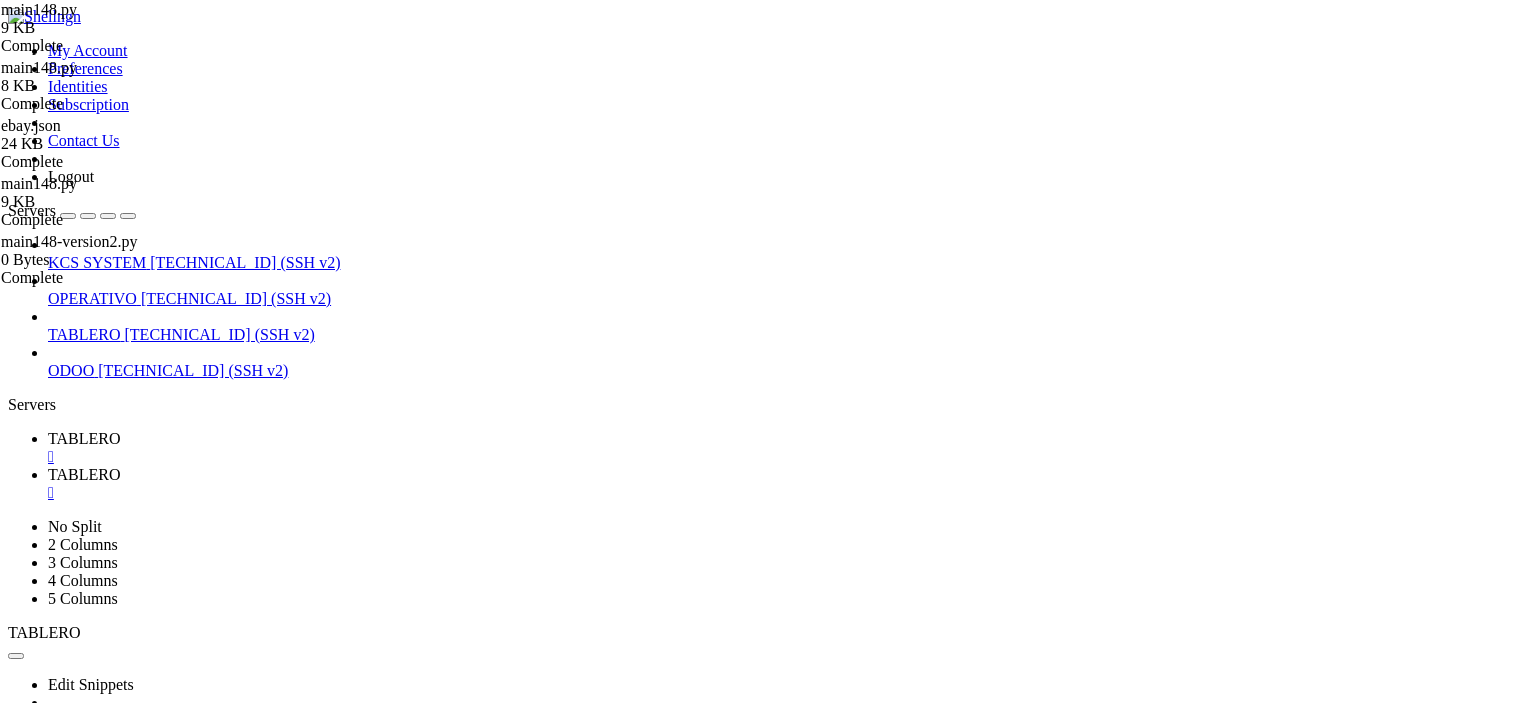 click on "TABLERO
" at bounding box center (788, 448) 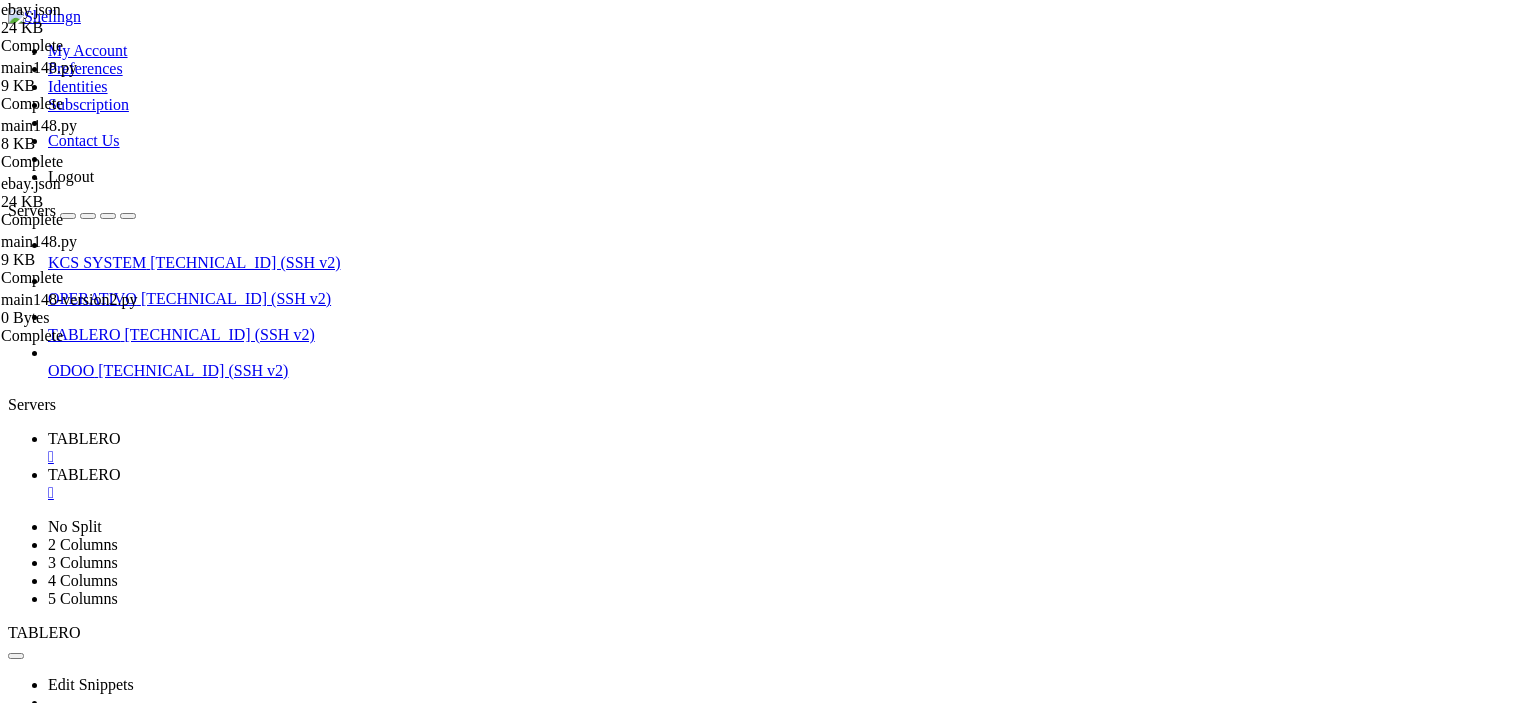 click on "[       {             "domain" :  ".[DOMAIN_NAME]" ,             "expirationDate" :  1774051997 ,             "hostOnly" :  false ,             "httpOnly" :  false ,             "name" :  "AMP_MKTG_f93443b04c" ,             "path" :  "/" ,             "sameSite" :  "lax" ,             "secure" :  false ,             "session" :  false ,             "storeId" : null ,             "value" :  "JTdCJTdE"       } ,       {             "domain" :  ".[DOMAIN_NAME]" ,             "expirationDate" :  1779231675.875657 ,             "hostOnly" :  false ,             "httpOnly" :  true ,             "name" :  "cid" ,             "path" :  "/" ,             "sameSite" : null ,             "secure" :  true ,             "session" :  false ,             "storeId" : null ,             "value" :  "DhQalGvsRSTZMQyn%23866395084"       } ,       {             "domain" :  ".[DOMAIN_NAME]" ,             "expirationDate" :  1774212446 ,             "hostOnly" :  false ,             "httpOnly" :  false ,             "name" :  "AMP_f93443b04c" , ," at bounding box center (3609, 1883) 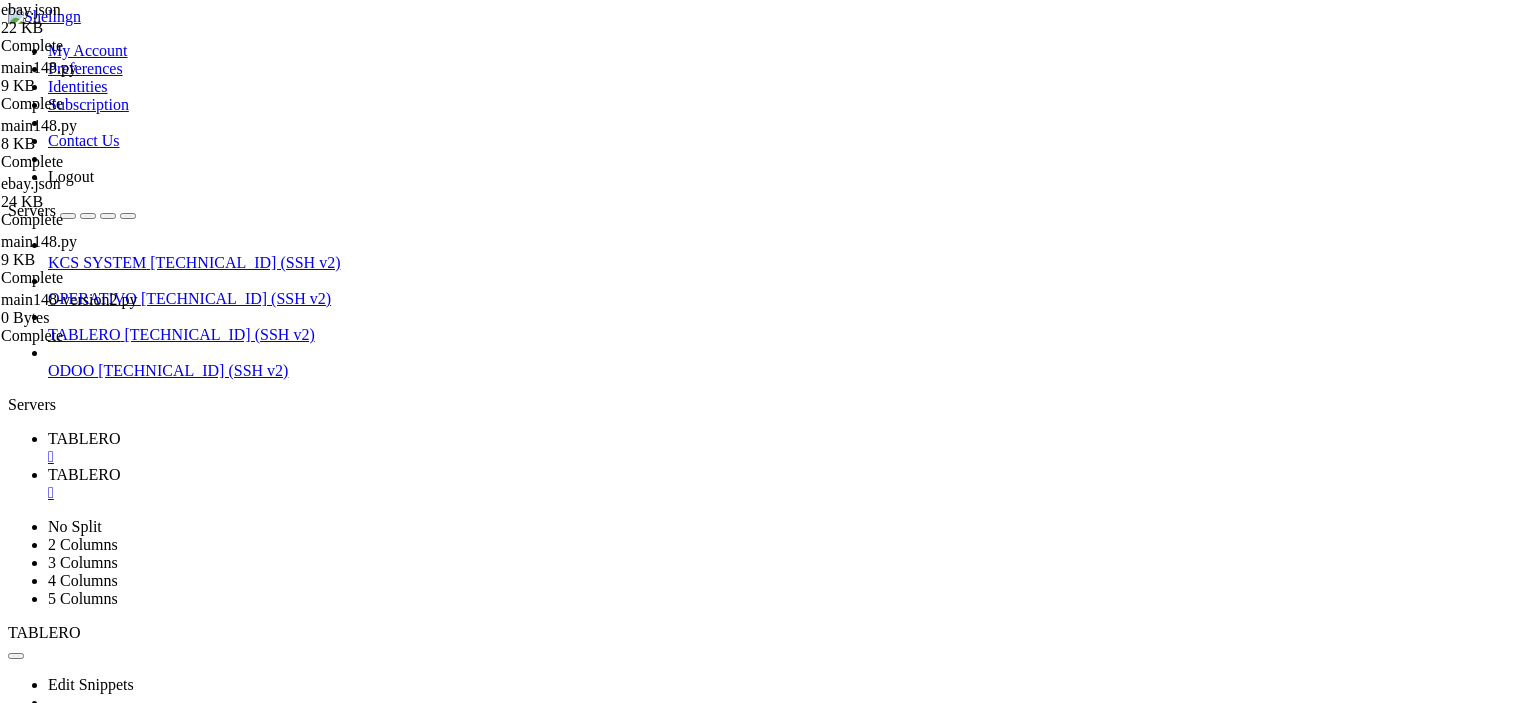 click on "TABLERO
" at bounding box center (788, 448) 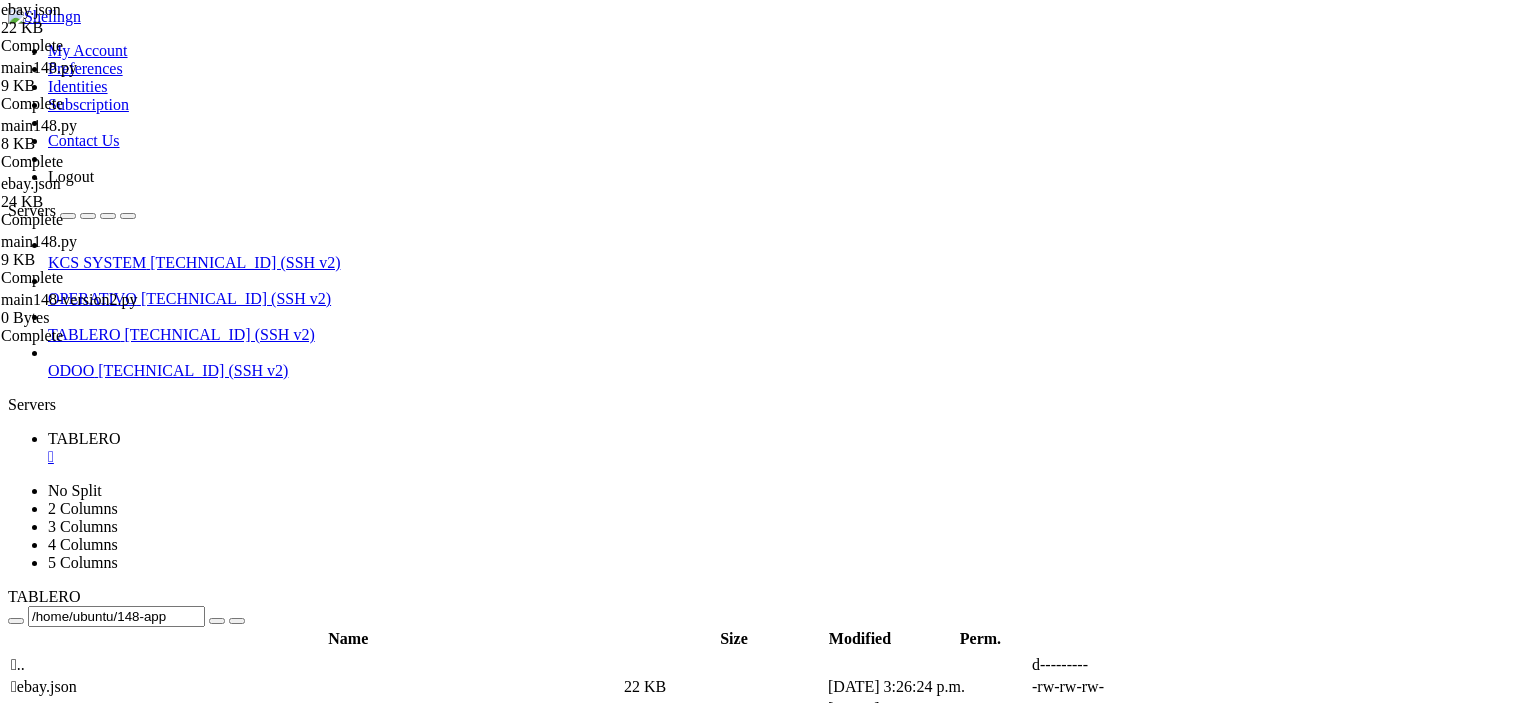 click on "" at bounding box center (788, 457) 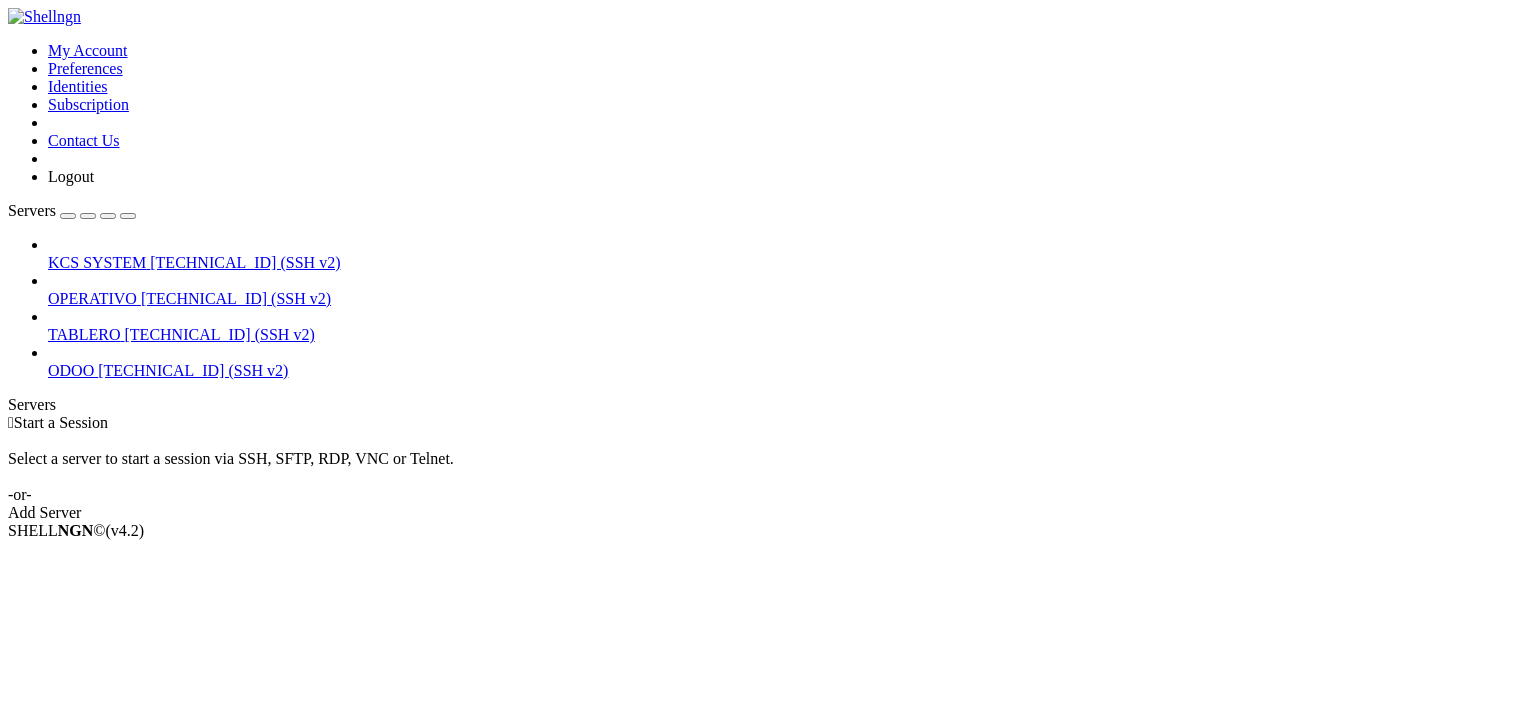 click on "TABLERO" at bounding box center [84, 334] 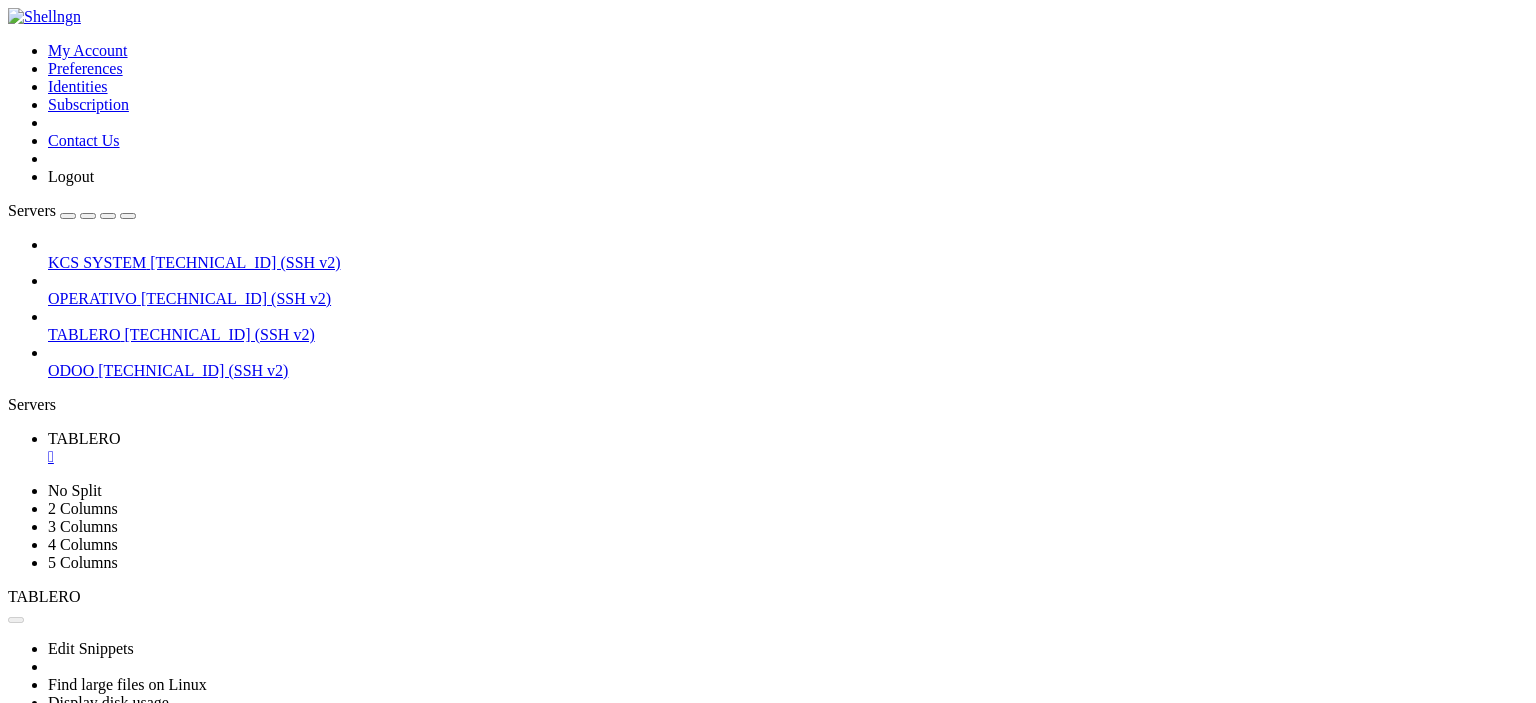 scroll, scrollTop: 0, scrollLeft: 0, axis: both 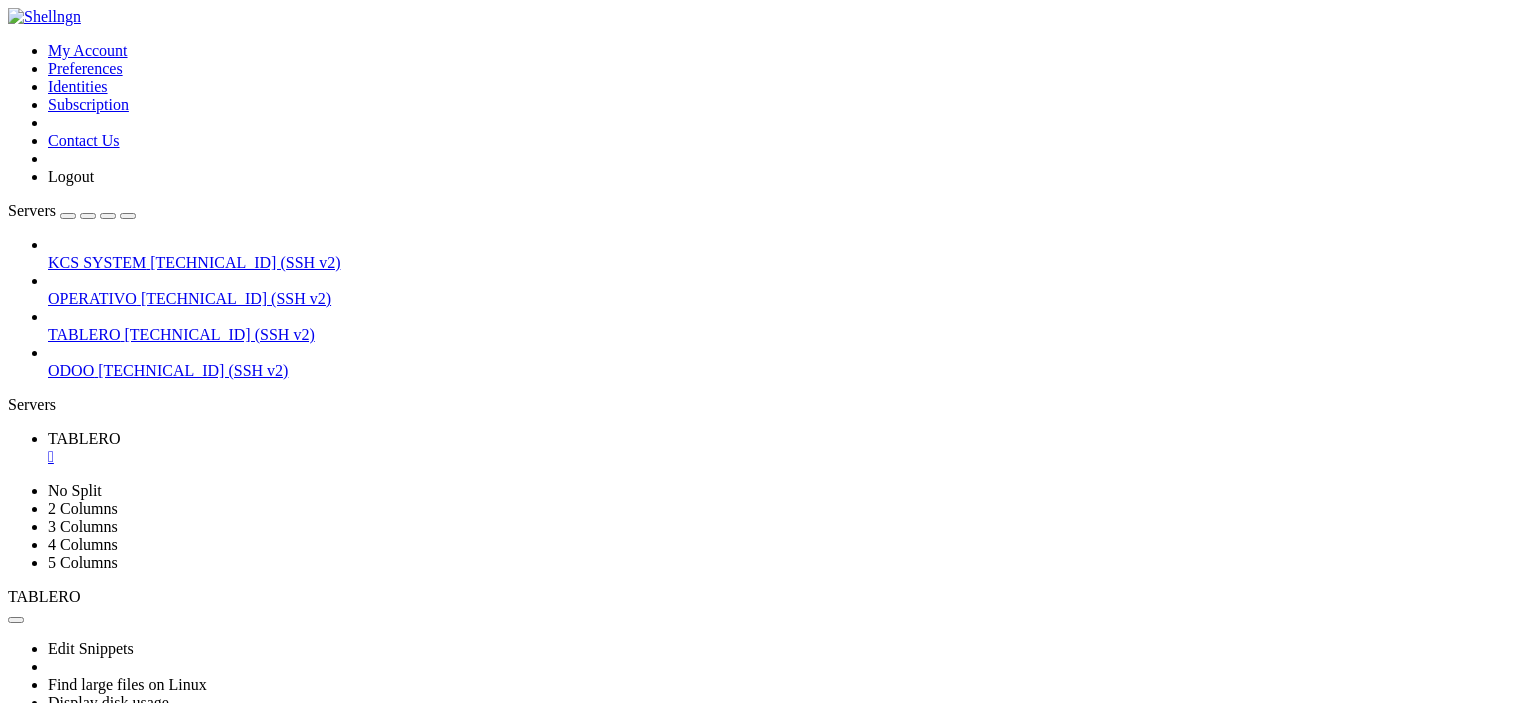 click on "" at bounding box center [788, 457] 